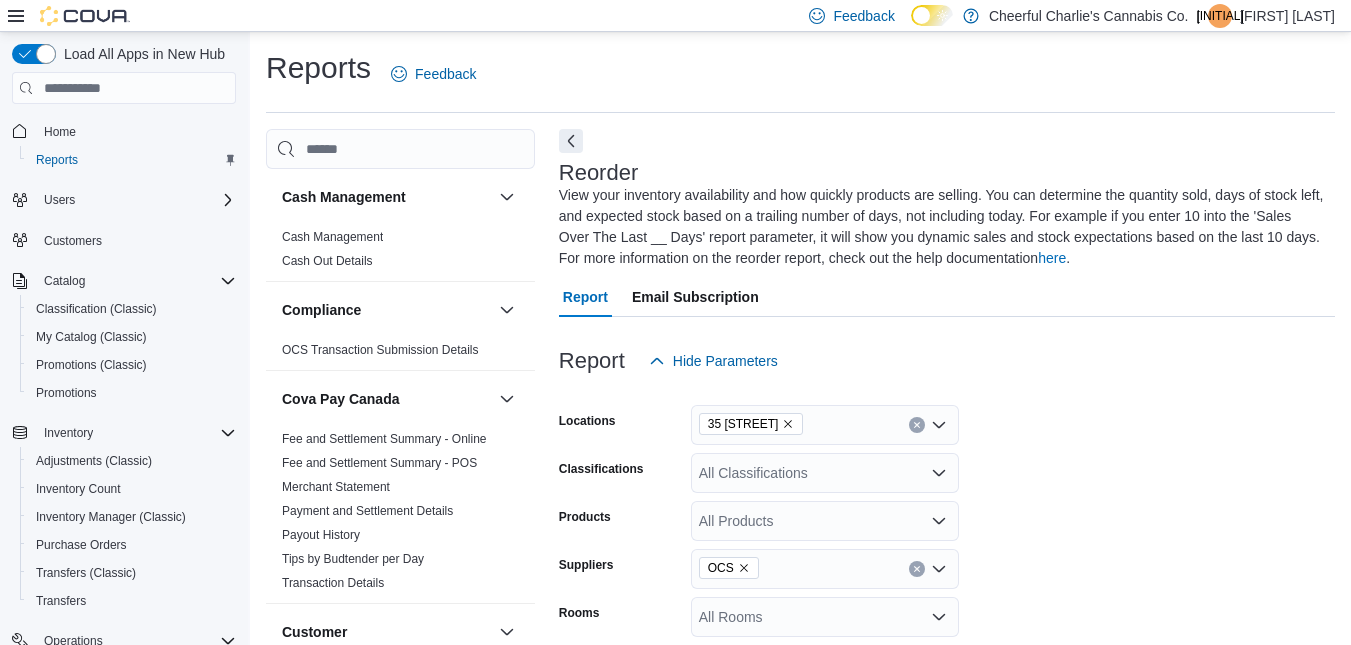 scroll, scrollTop: 270, scrollLeft: 0, axis: vertical 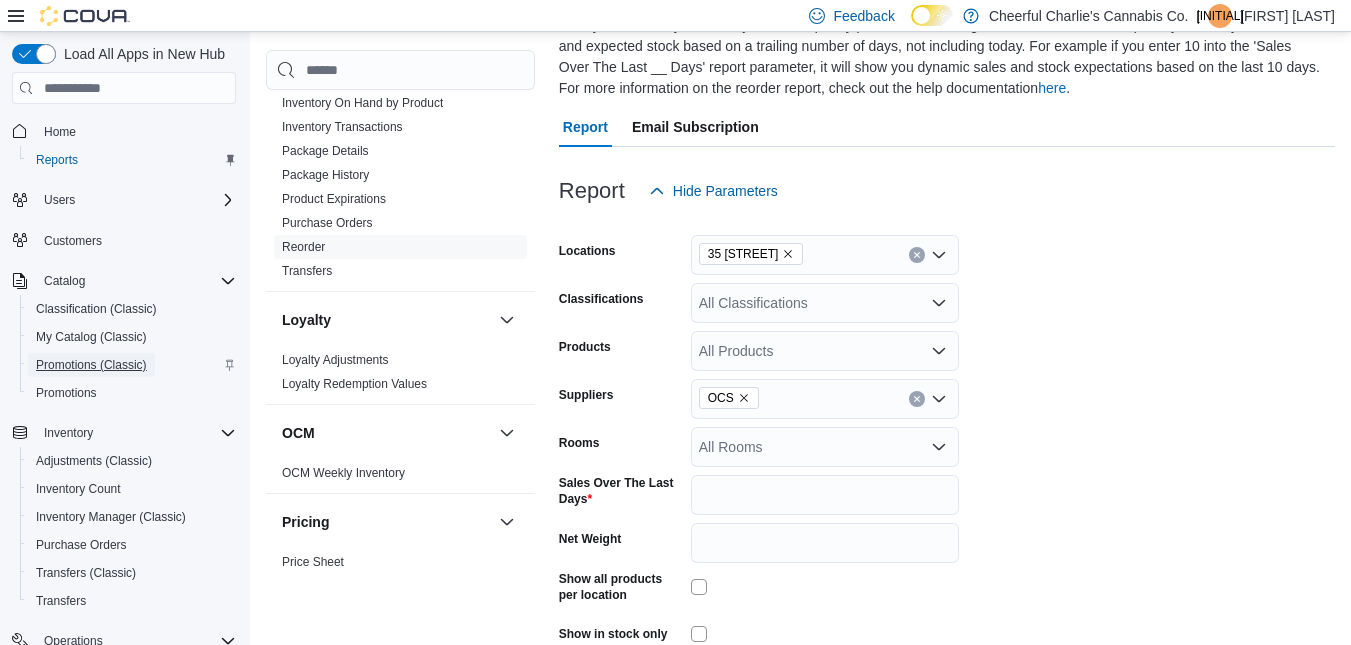 click on "Promotions (Classic)" at bounding box center [91, 365] 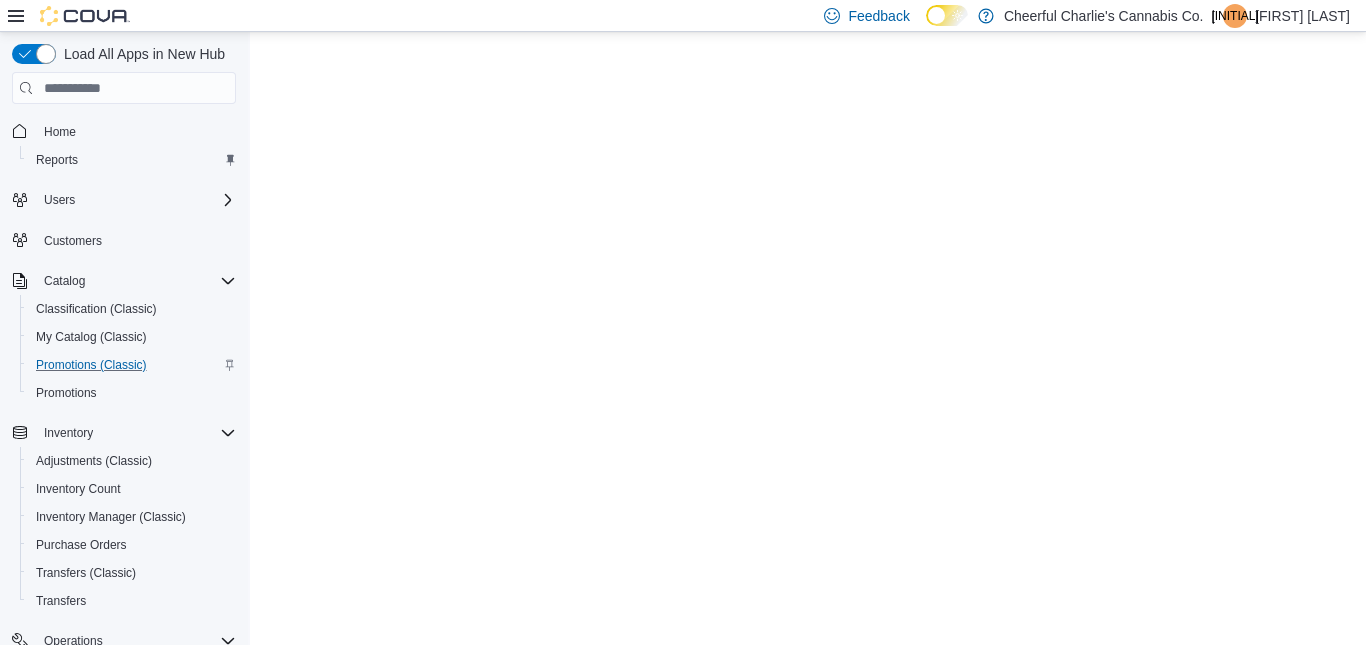 scroll, scrollTop: 0, scrollLeft: 0, axis: both 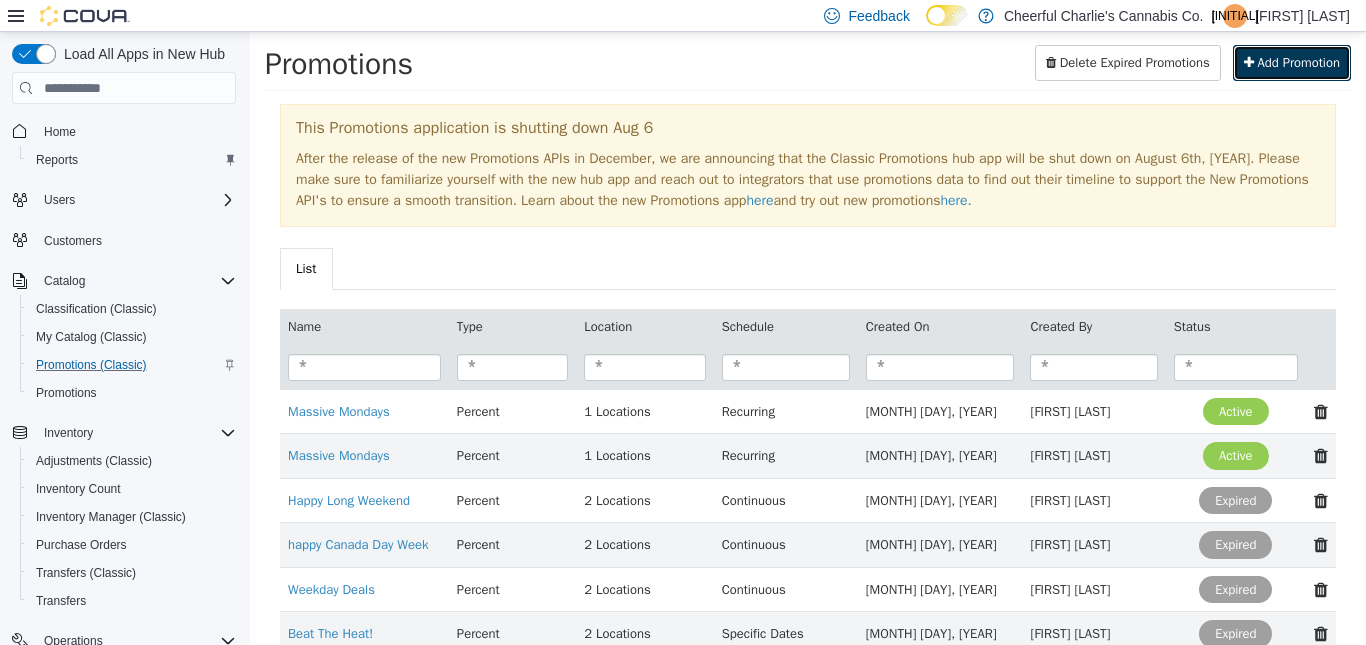 click on "Add Promotion" at bounding box center (1292, 63) 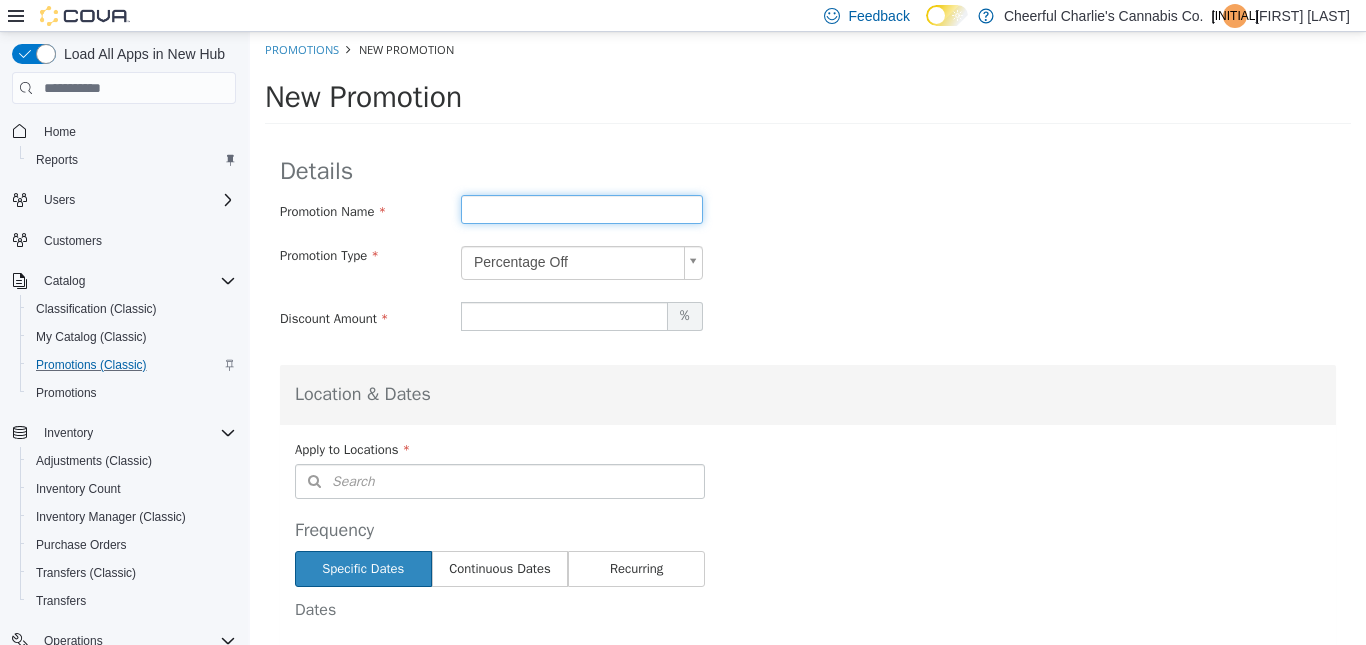click at bounding box center (582, 209) 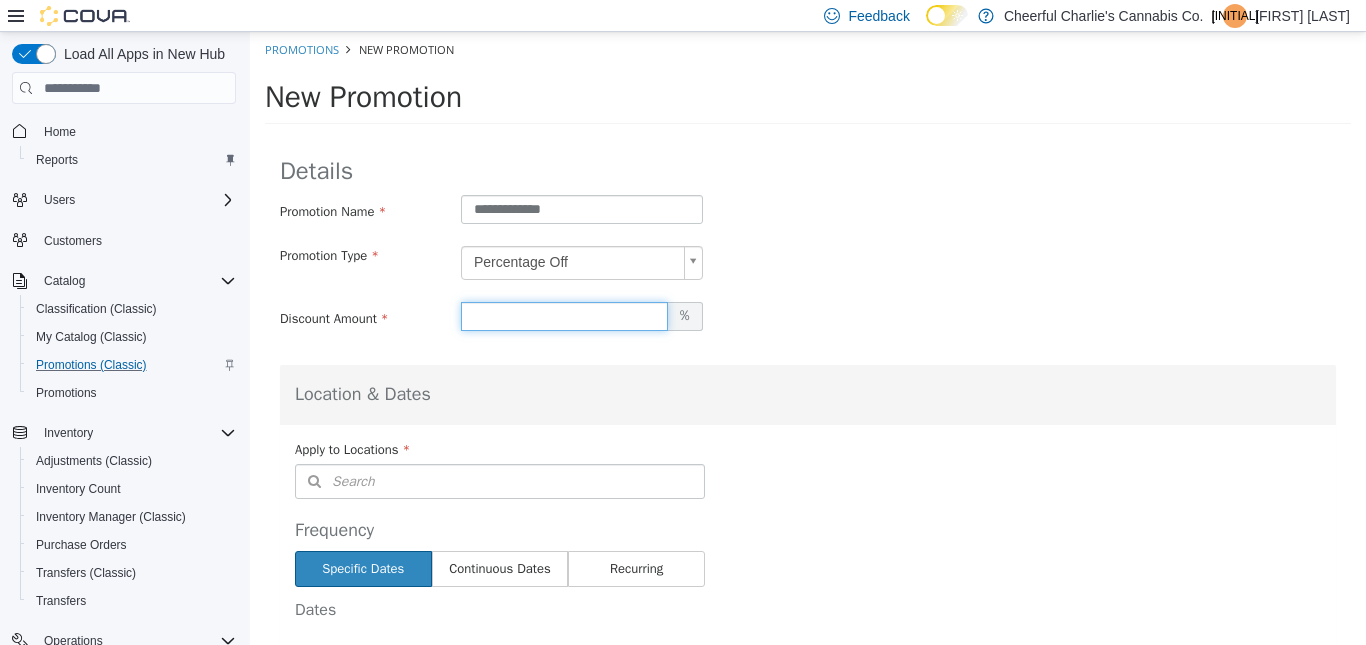 click at bounding box center [564, 316] 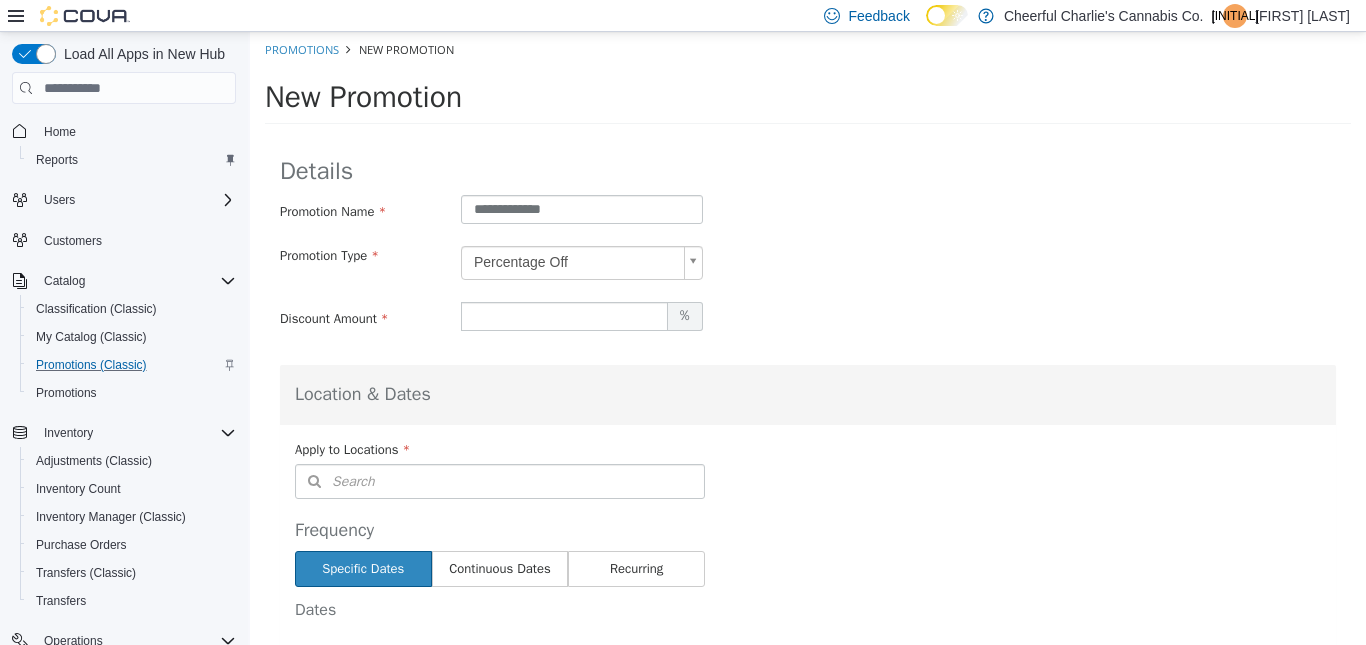 click on "**********" at bounding box center (808, 263) 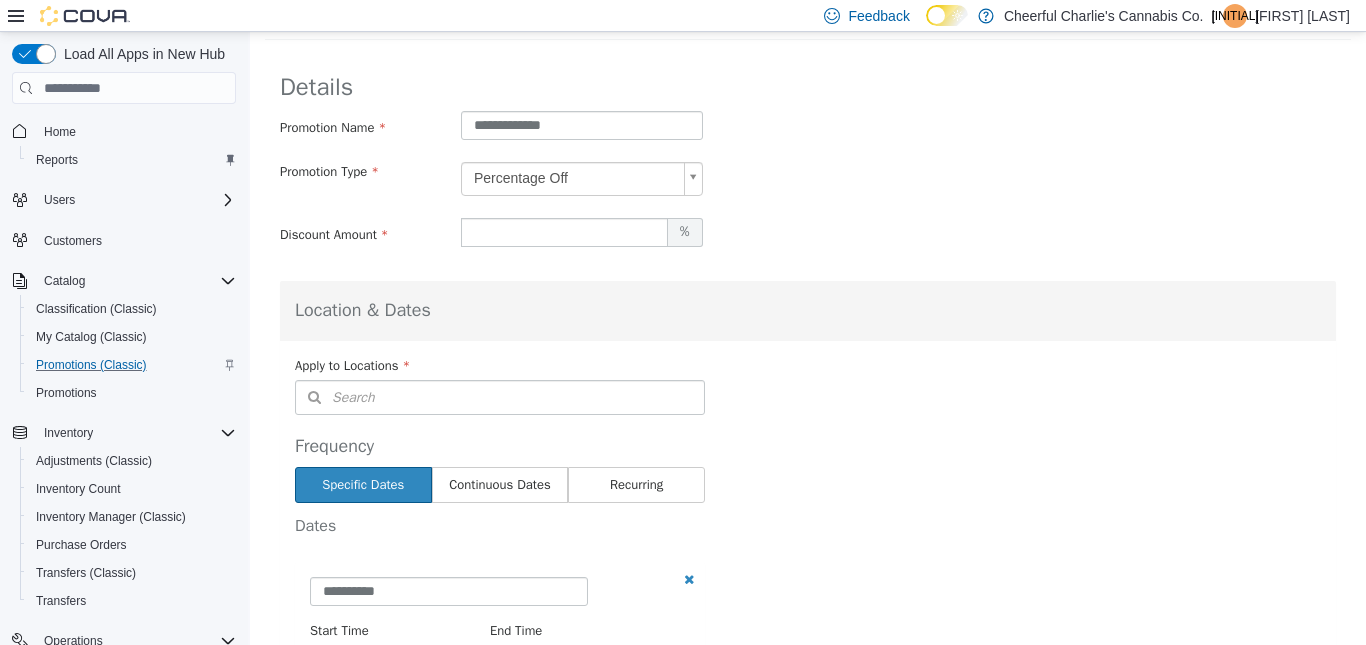 scroll, scrollTop: 200, scrollLeft: 0, axis: vertical 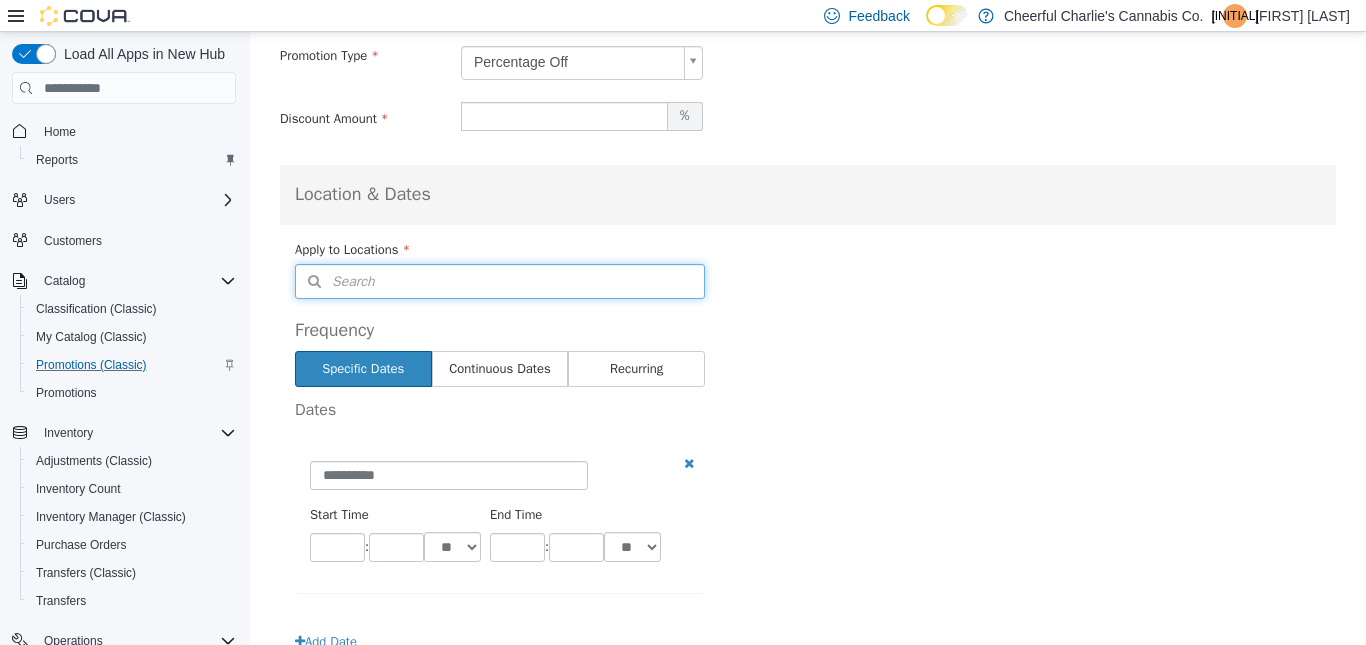 click on "Search" at bounding box center [500, 281] 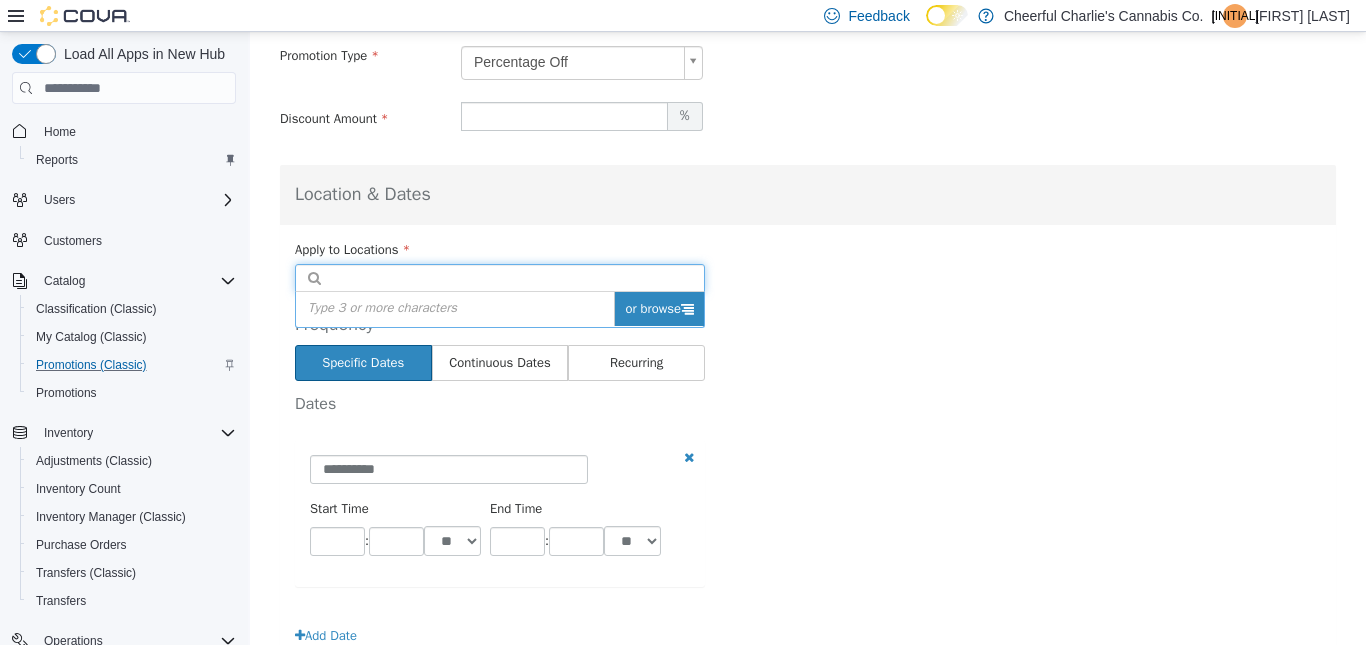 click on "or browse" at bounding box center [659, 309] 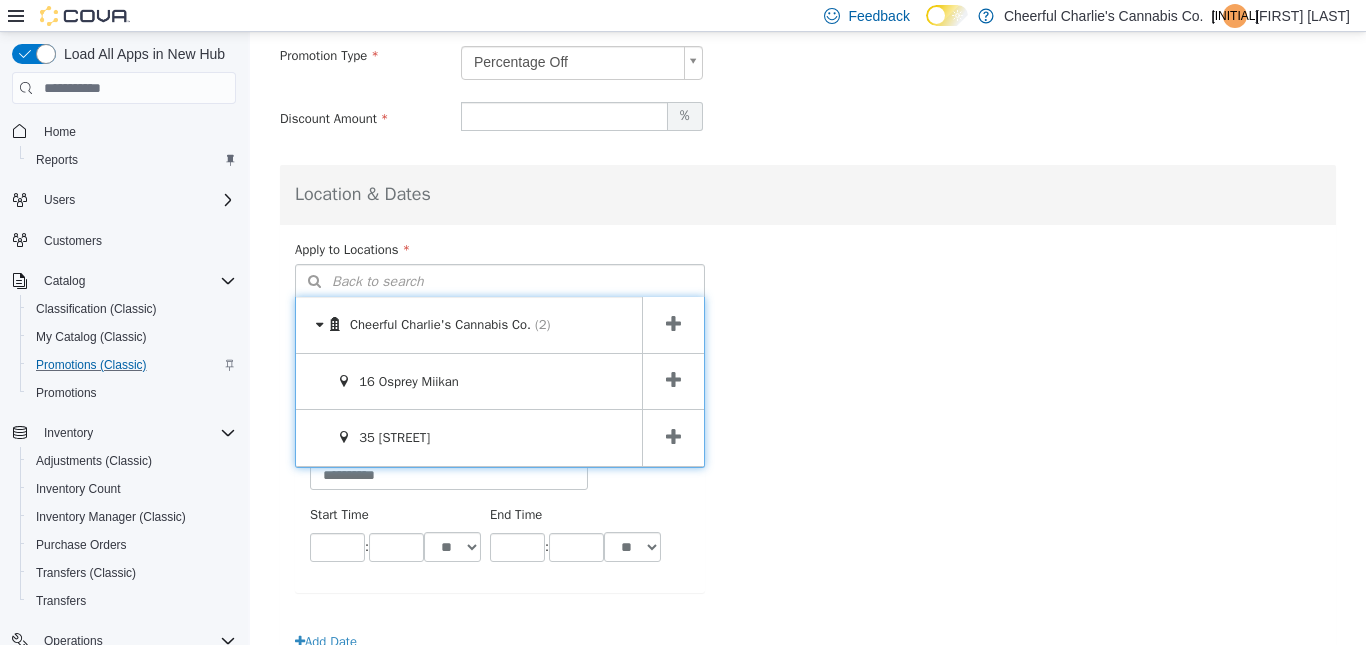 click at bounding box center [673, 382] 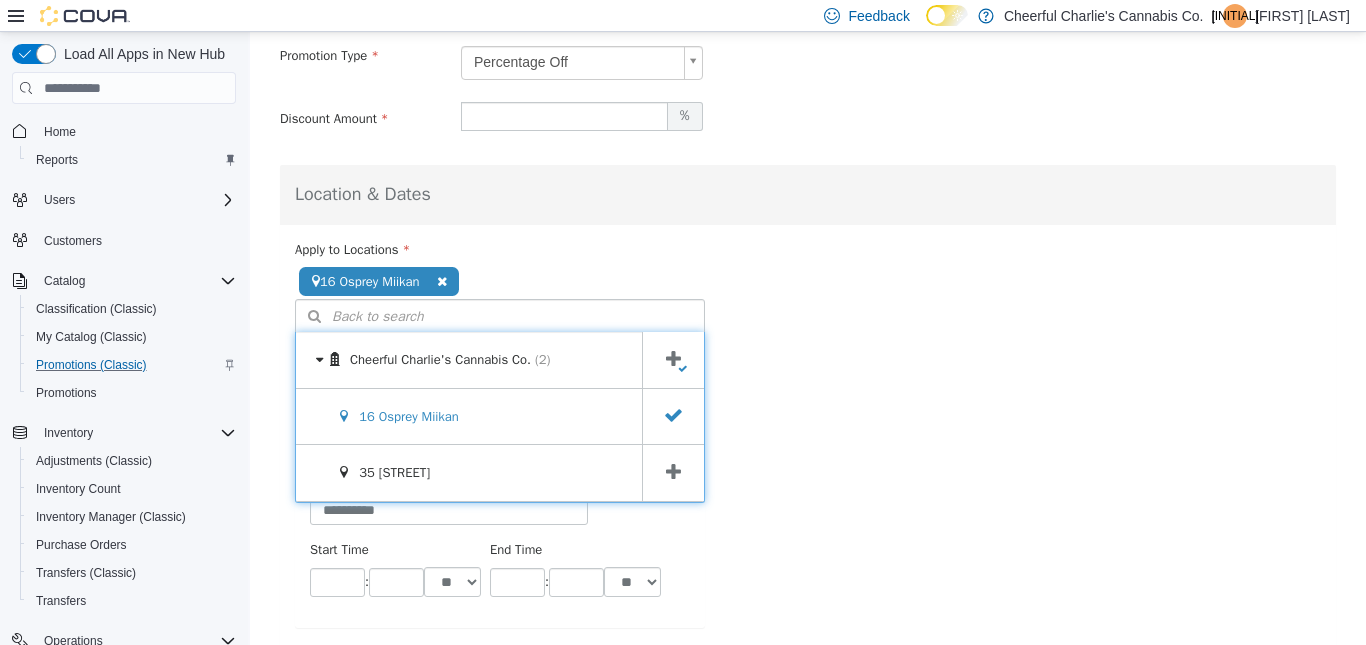 click at bounding box center [673, 472] 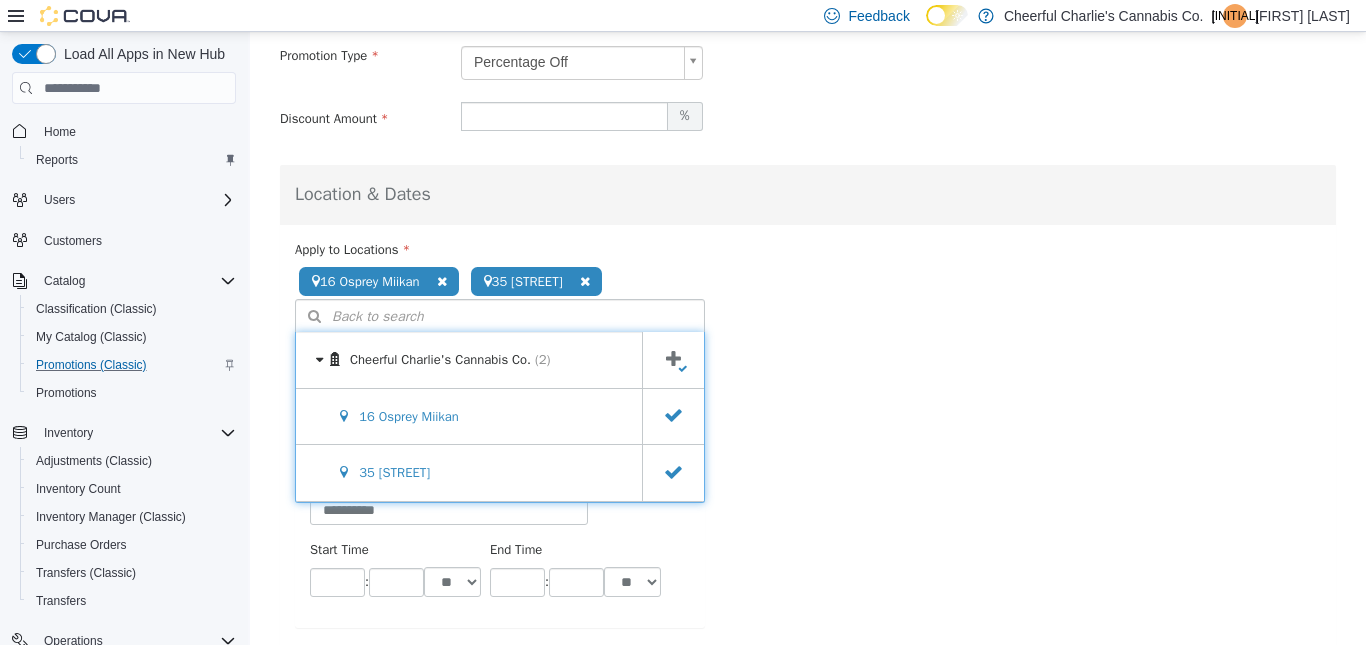 click on "**********" at bounding box center (808, 470) 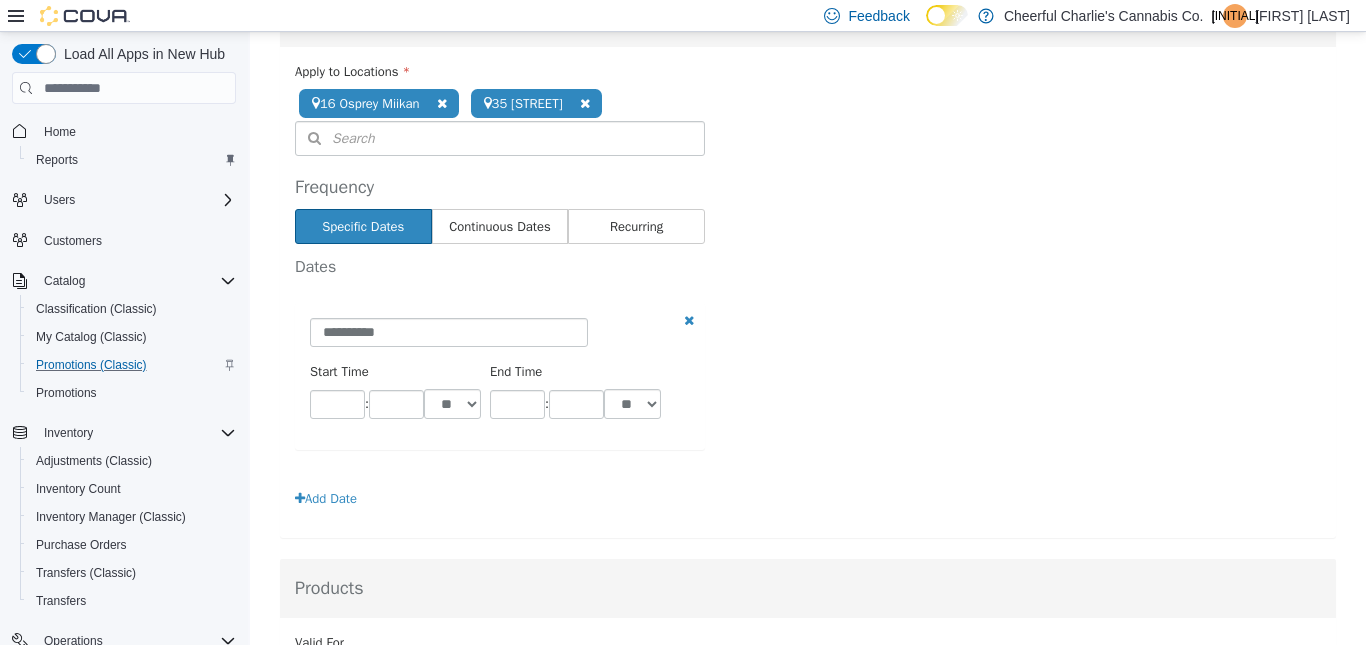 scroll, scrollTop: 500, scrollLeft: 0, axis: vertical 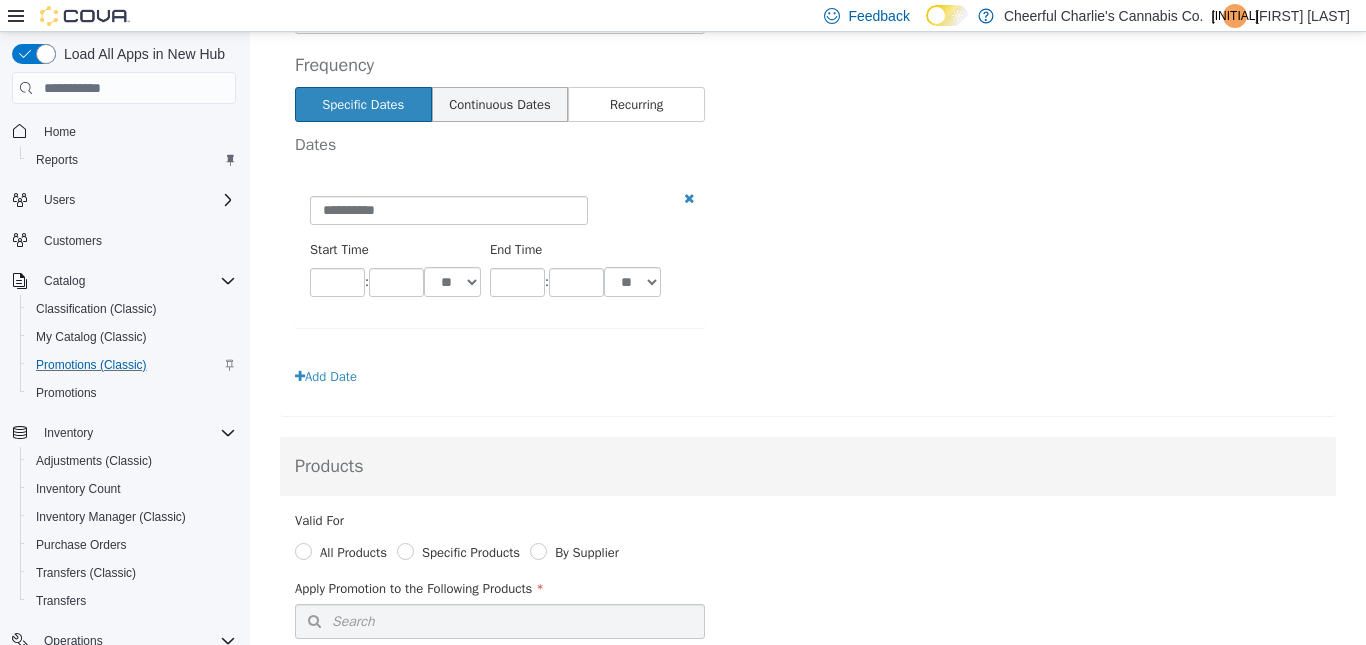 click on "Continuous Dates" at bounding box center [500, 105] 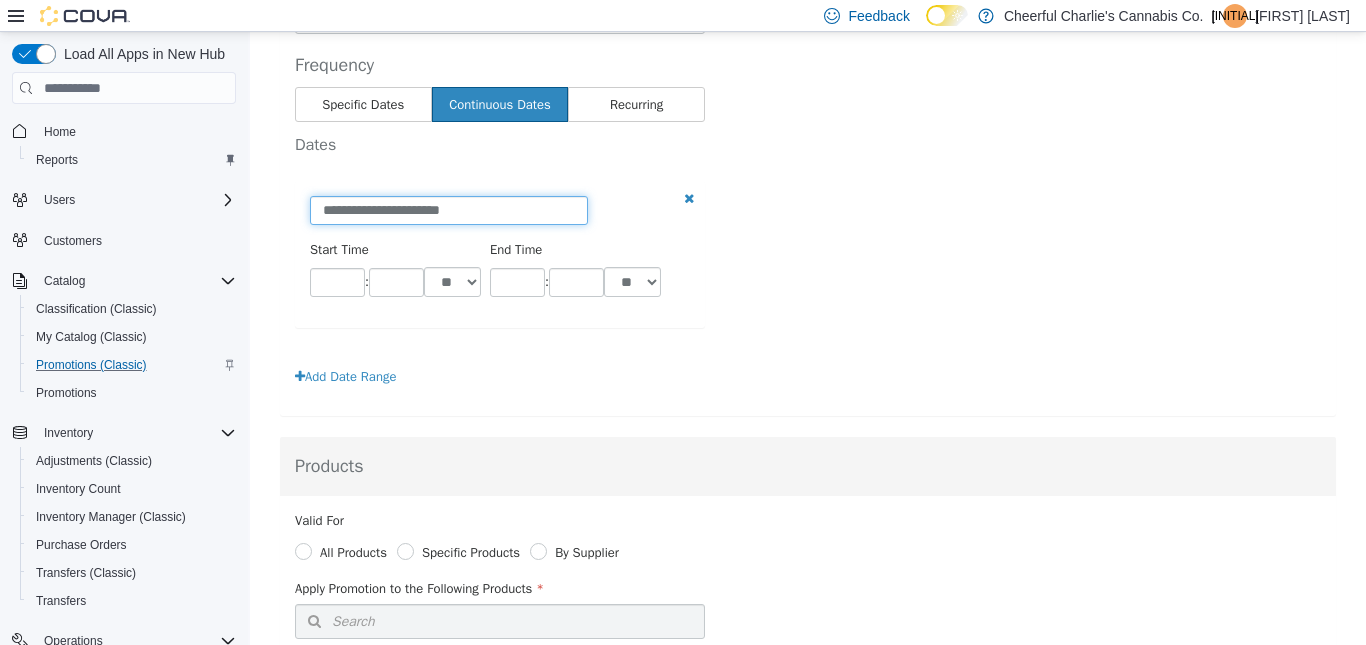 click on "**********" at bounding box center [449, 210] 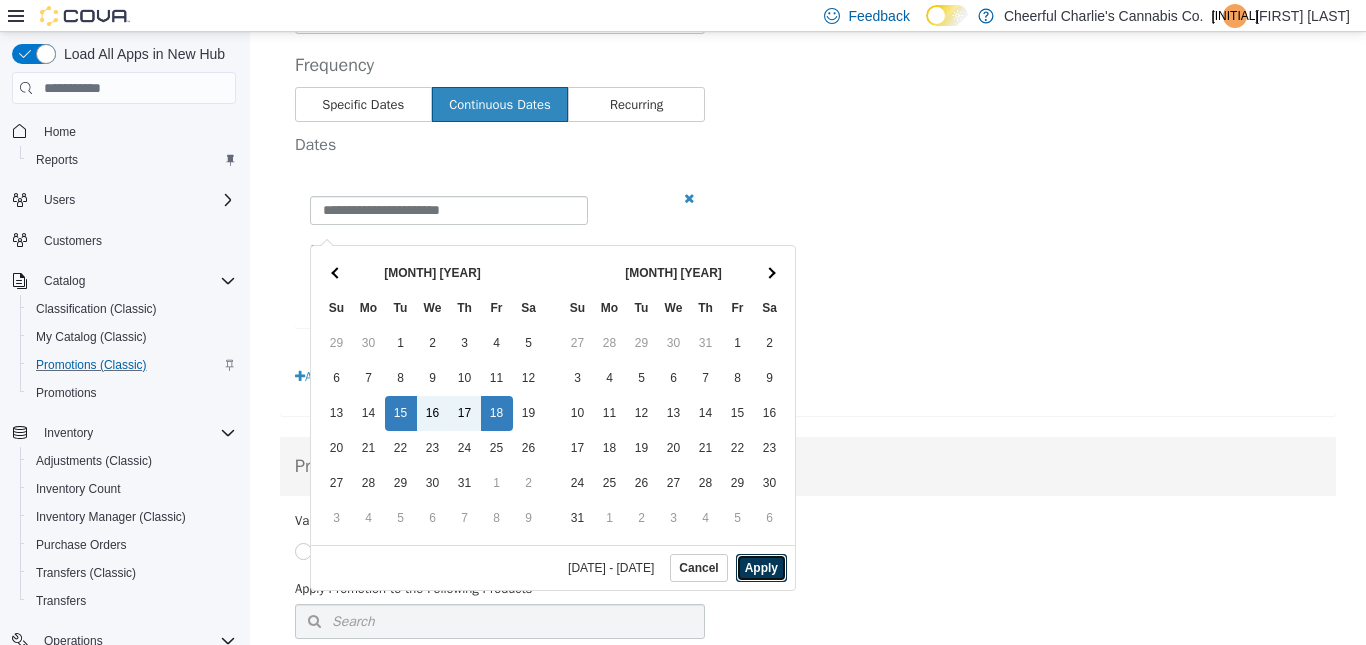 click on "Apply" at bounding box center [761, 568] 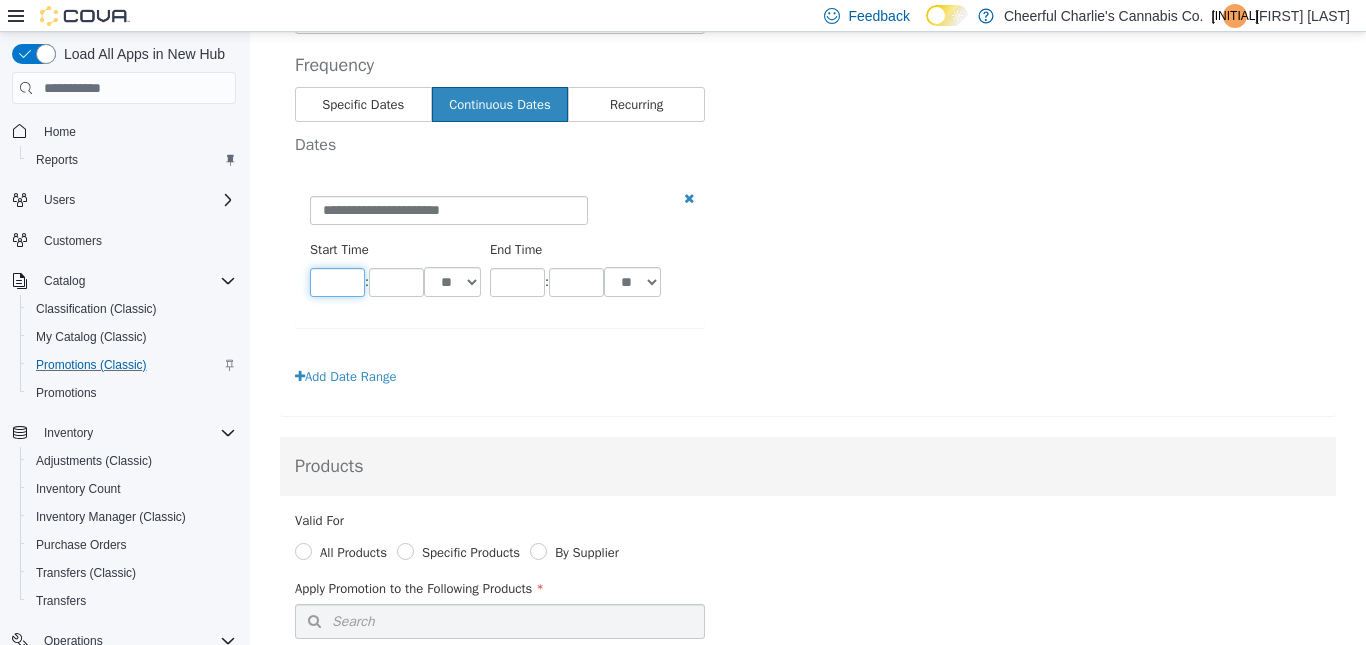 click on "**" at bounding box center [337, 282] 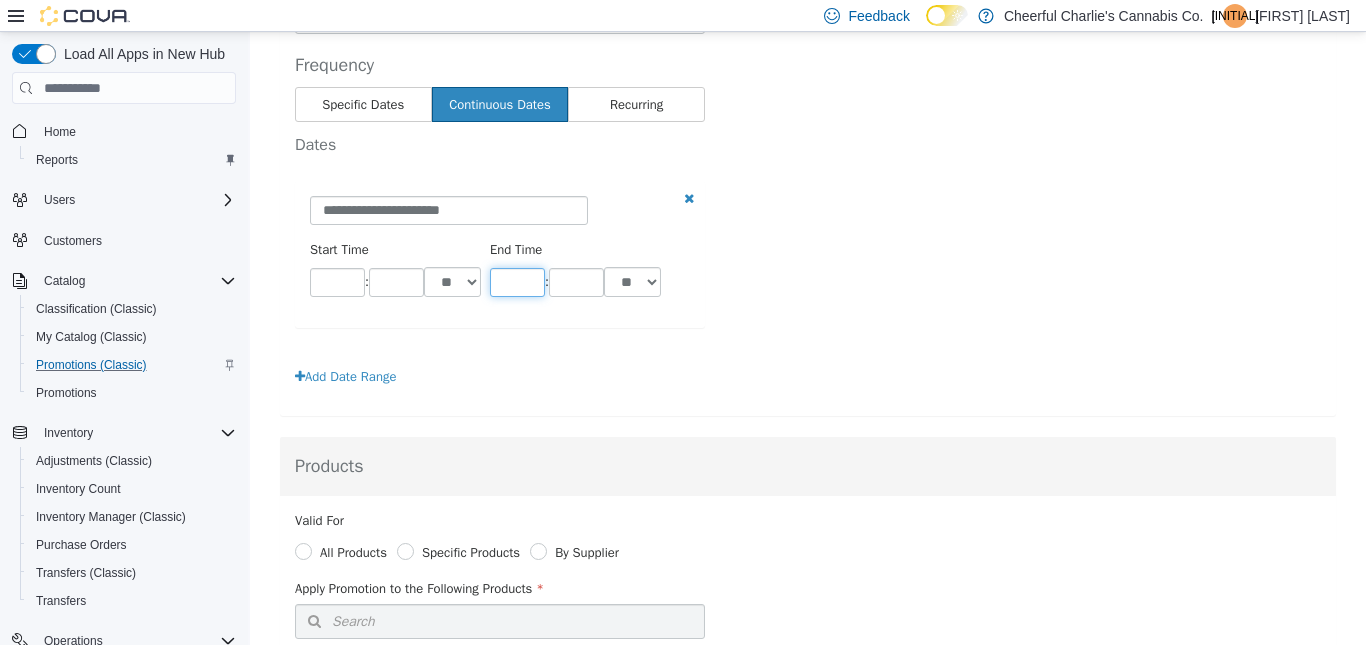 click on "**" at bounding box center [517, 282] 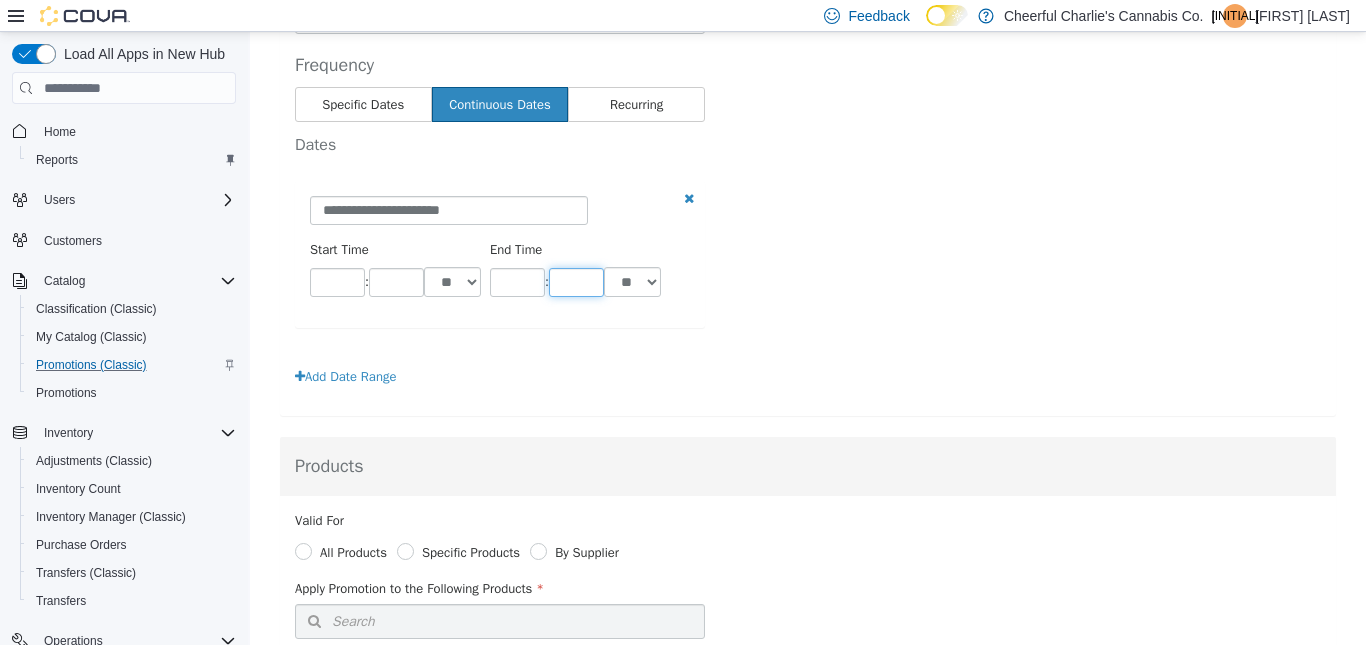 type on "**" 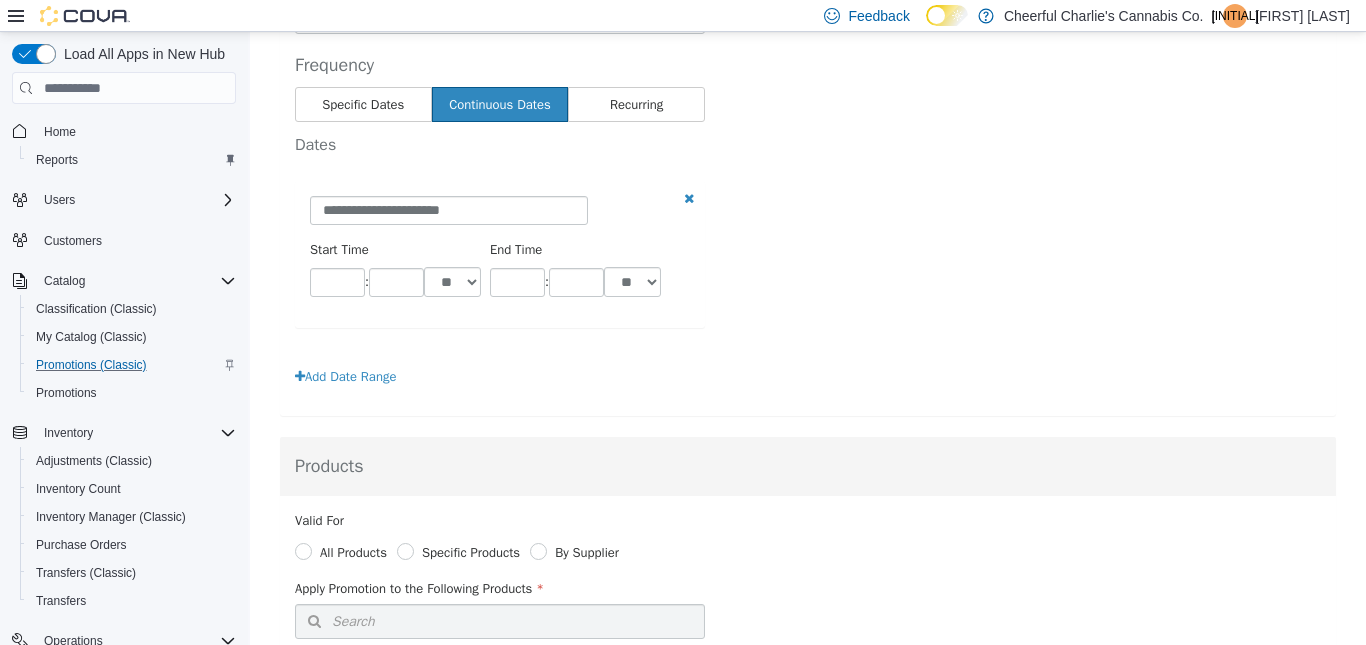 click on "**********" at bounding box center [808, 275] 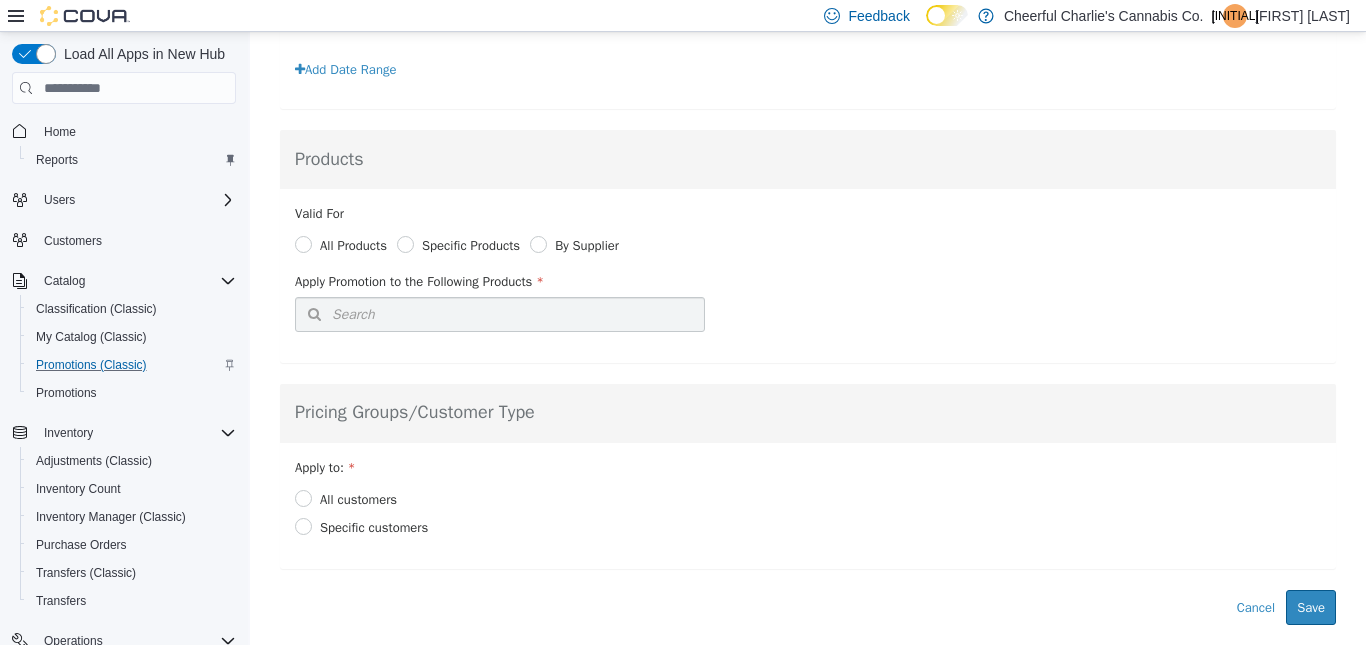 scroll, scrollTop: 898, scrollLeft: 0, axis: vertical 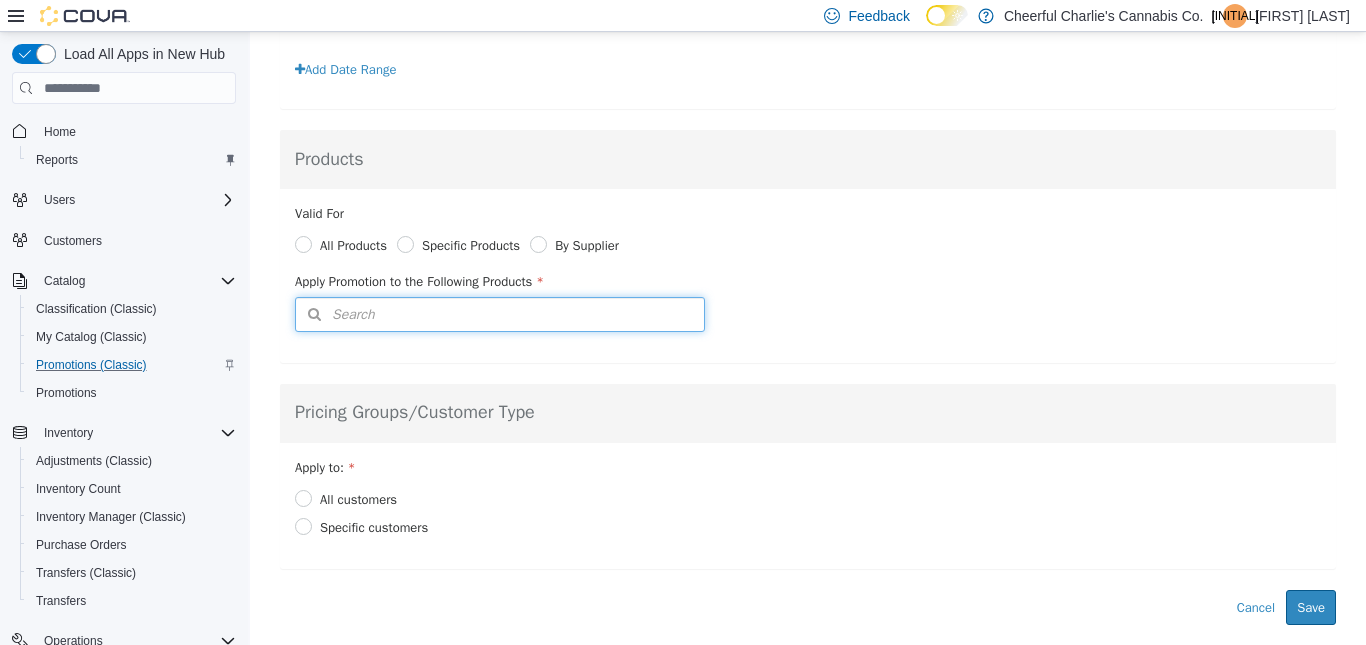 click on "Search" at bounding box center (500, 314) 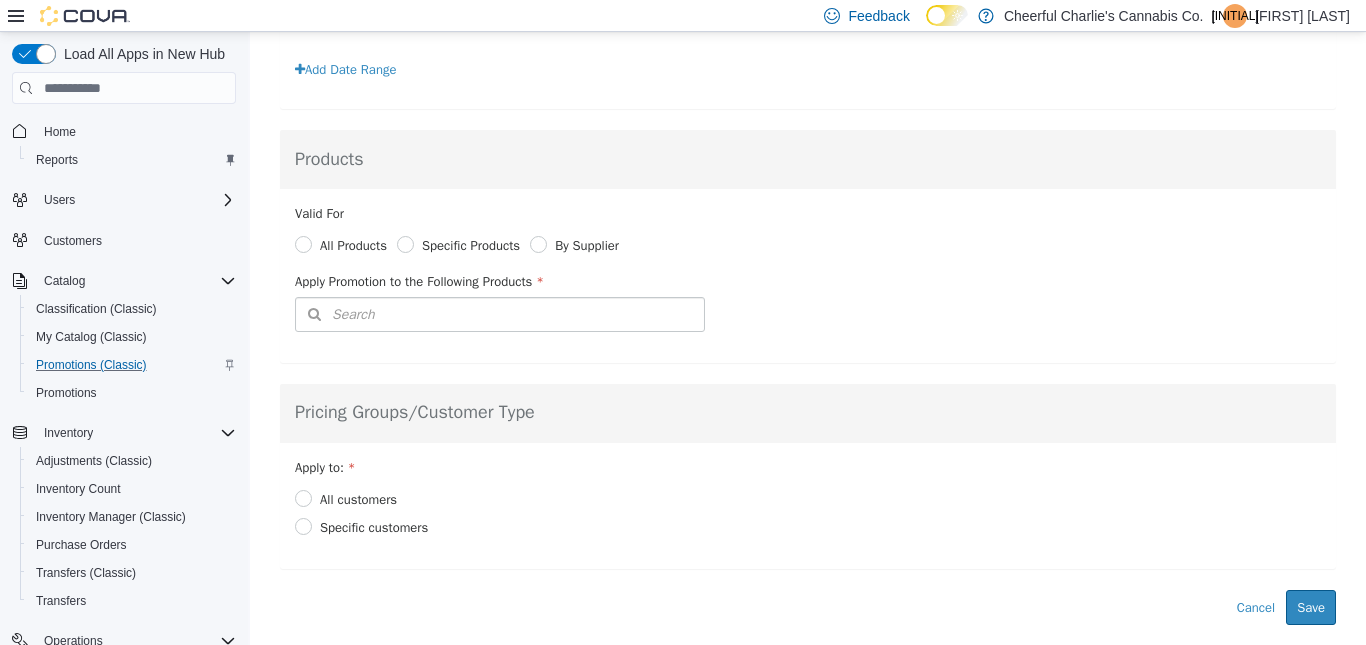 scroll, scrollTop: 896, scrollLeft: 0, axis: vertical 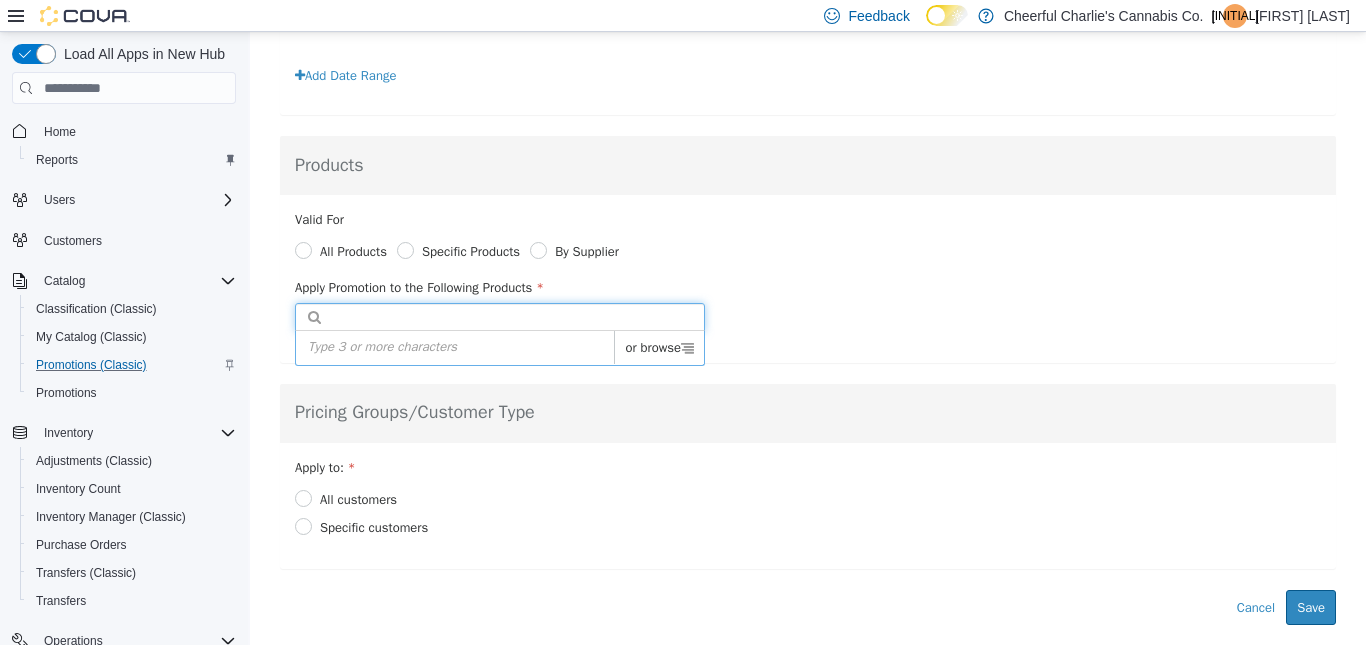 click on "Type 3 or more characters or browse" at bounding box center [500, 348] 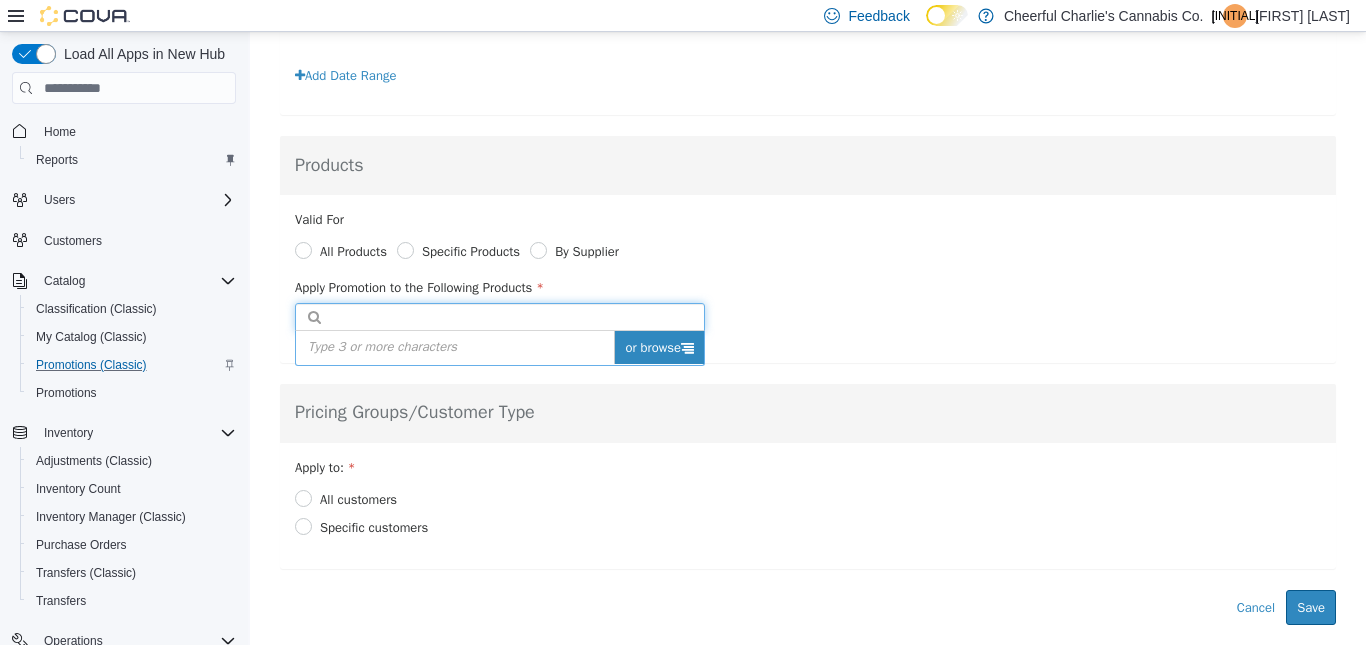 click on "or browse" at bounding box center (659, 348) 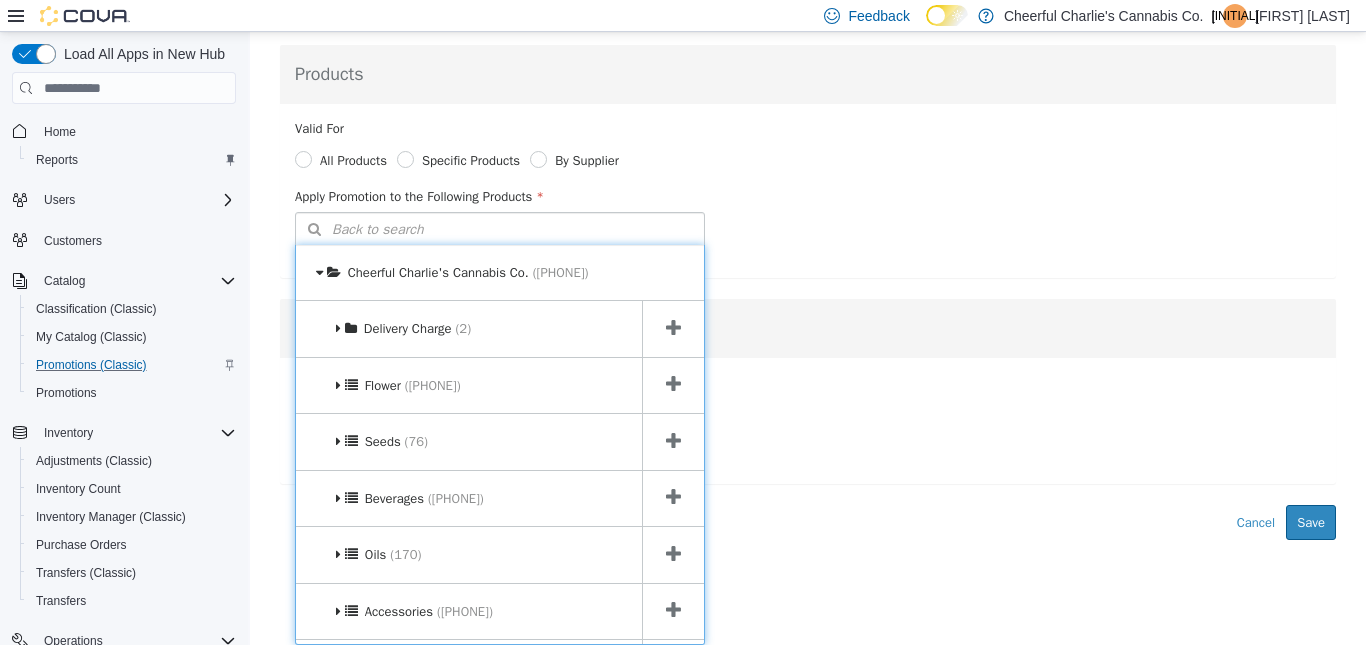 scroll, scrollTop: 981, scrollLeft: 0, axis: vertical 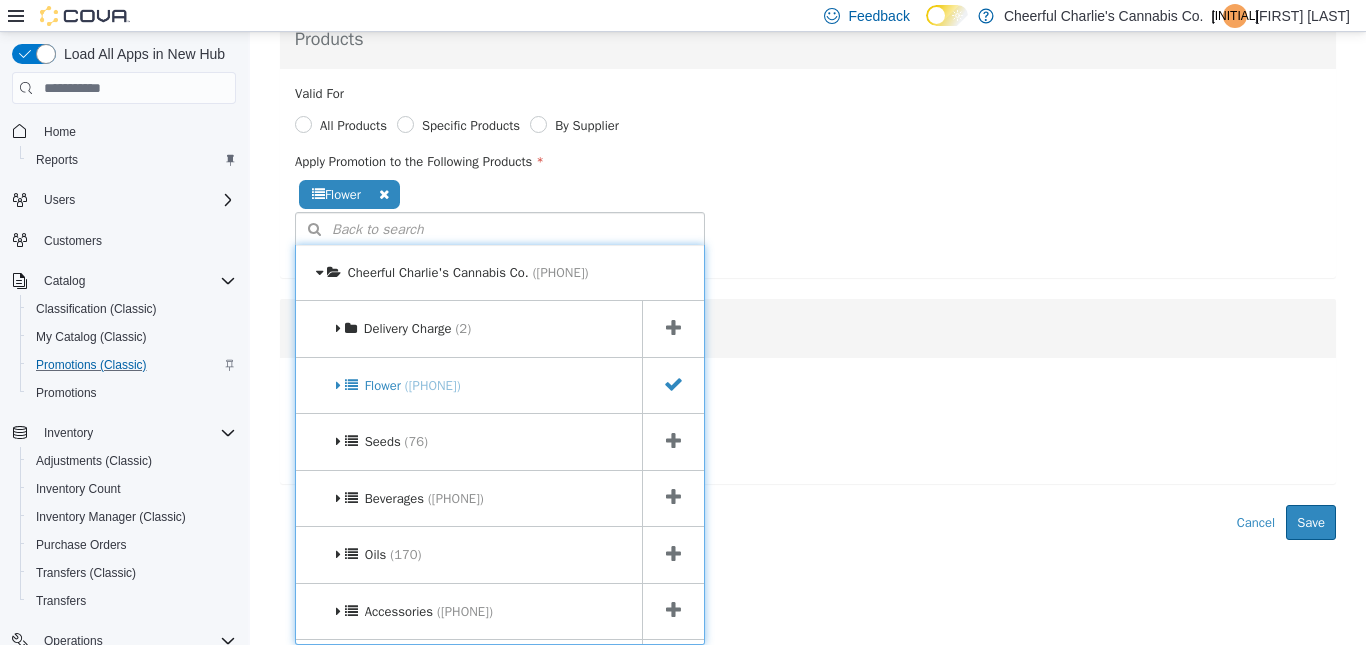 click at bounding box center (673, 442) 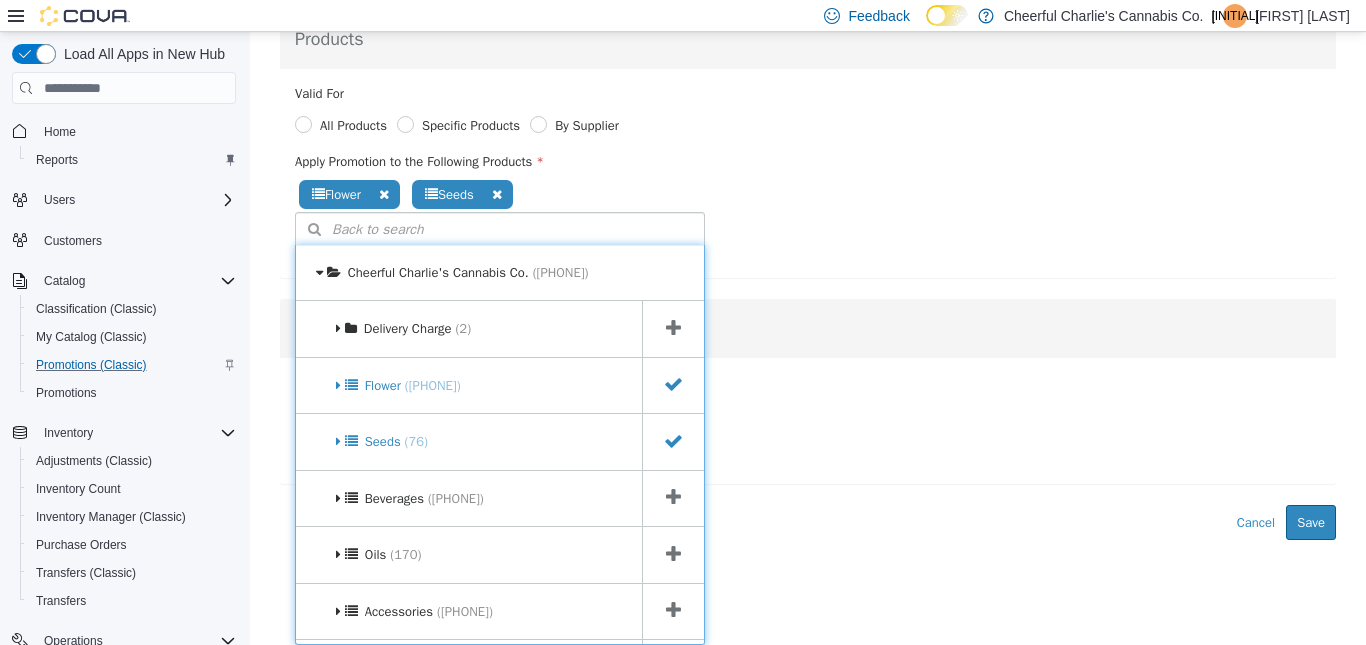 click at bounding box center [673, 499] 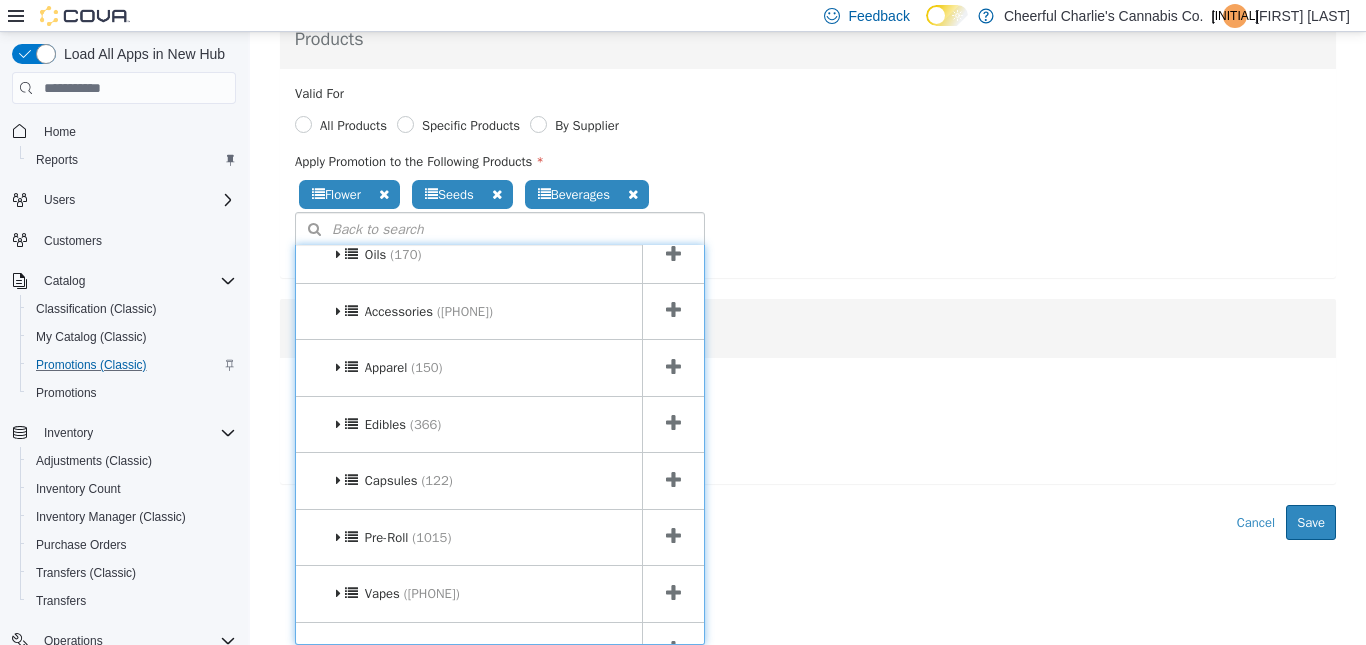 scroll, scrollTop: 200, scrollLeft: 0, axis: vertical 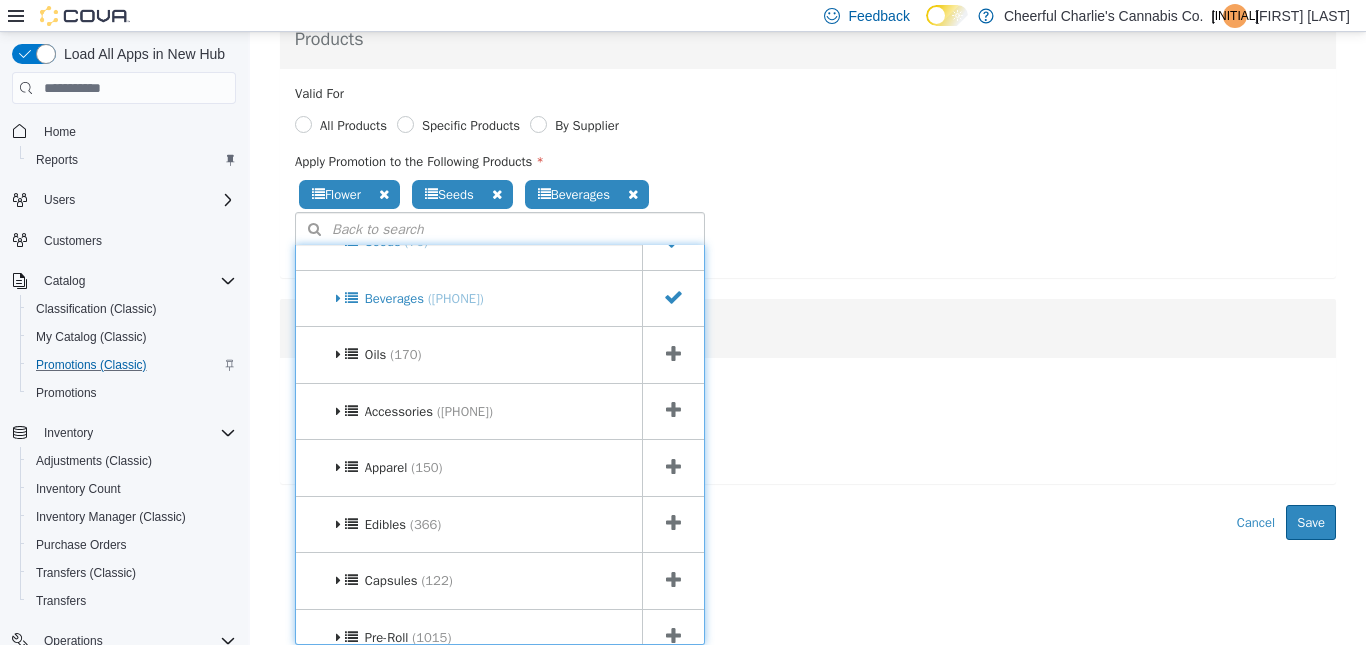 click at bounding box center [673, 354] 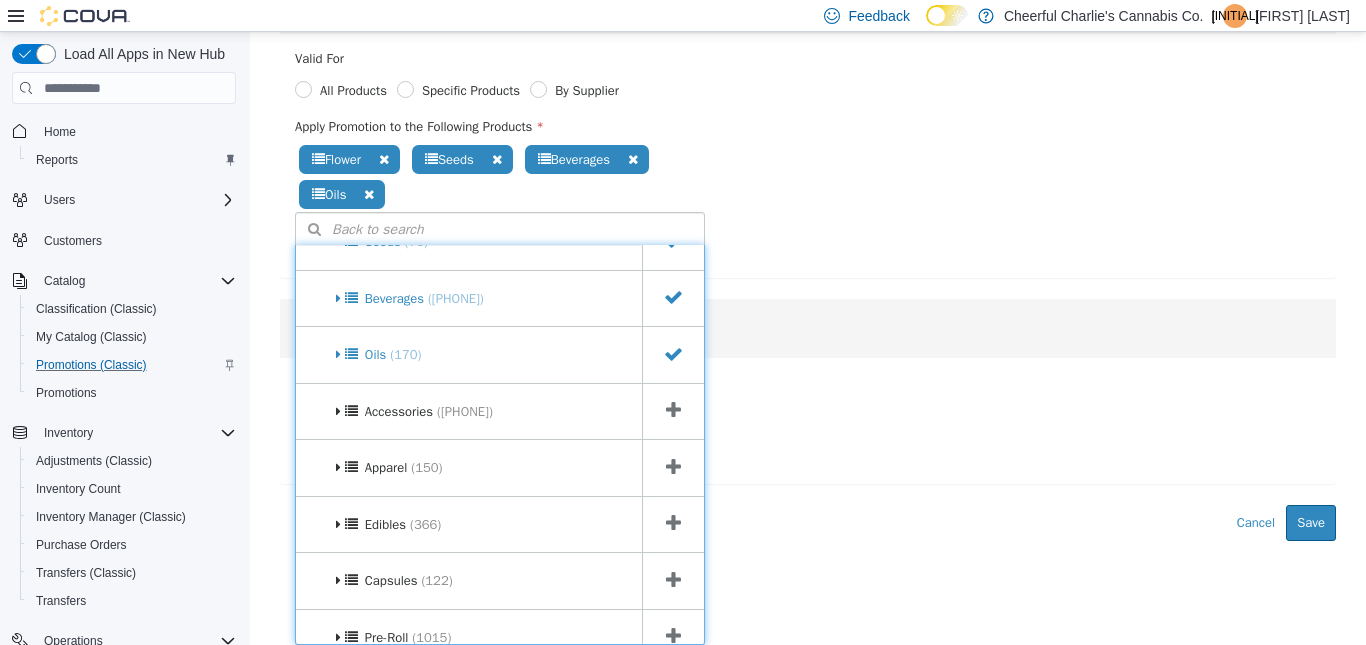 click at bounding box center [673, 468] 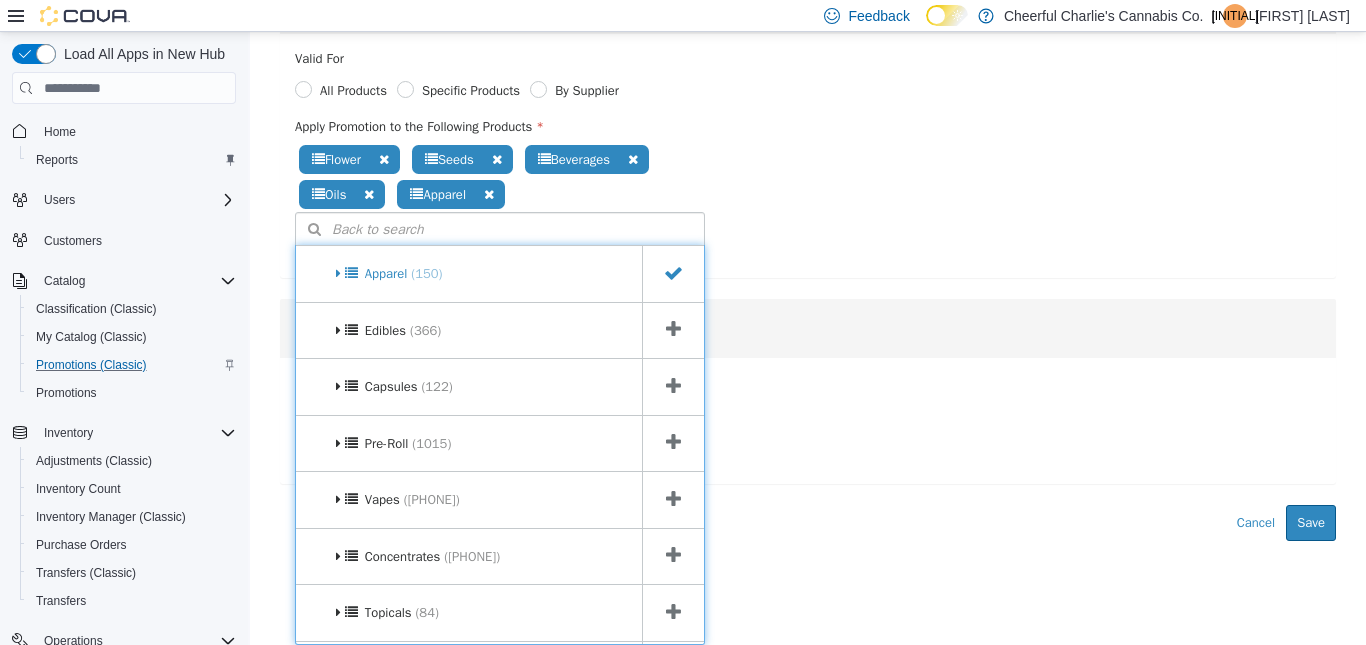 scroll, scrollTop: 400, scrollLeft: 0, axis: vertical 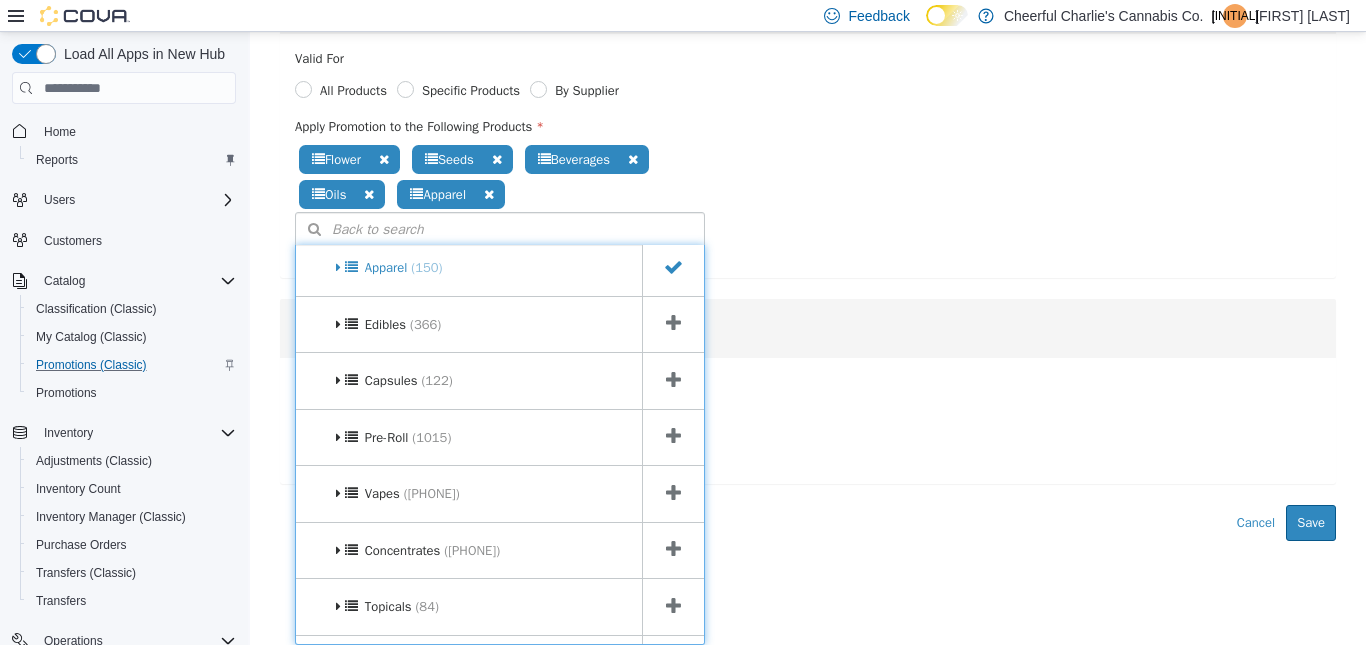 click at bounding box center [673, 323] 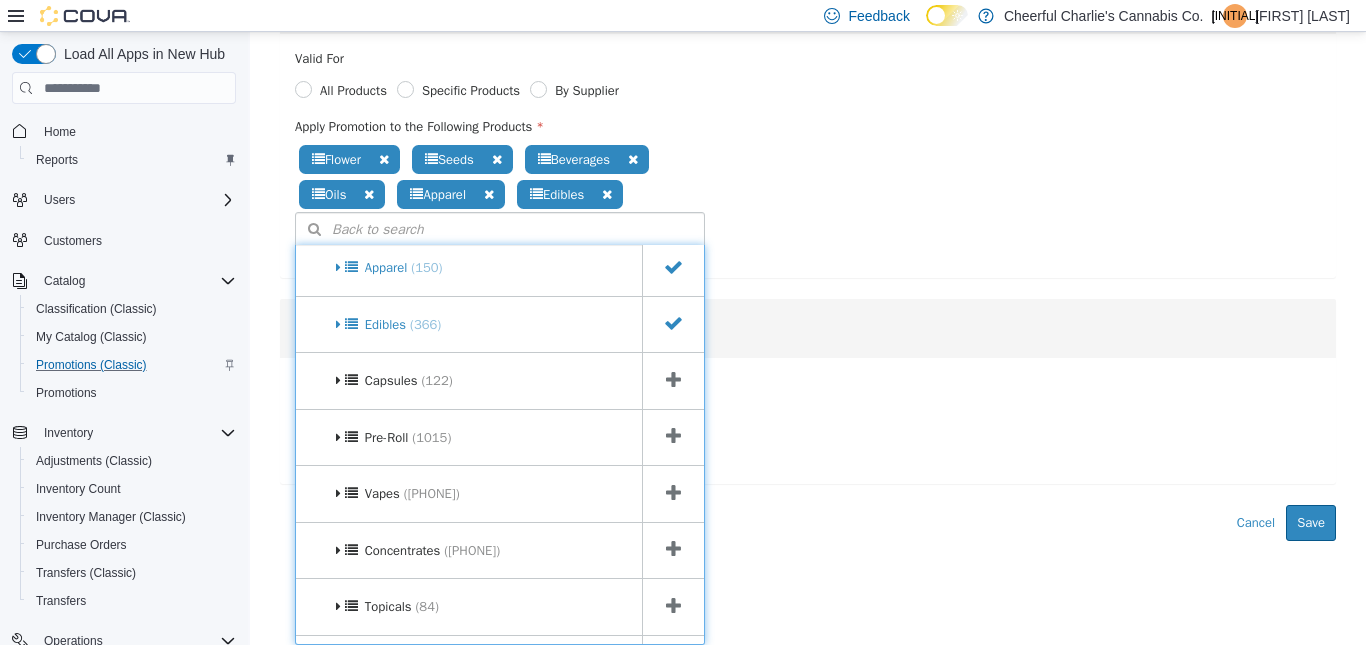 click at bounding box center (673, 438) 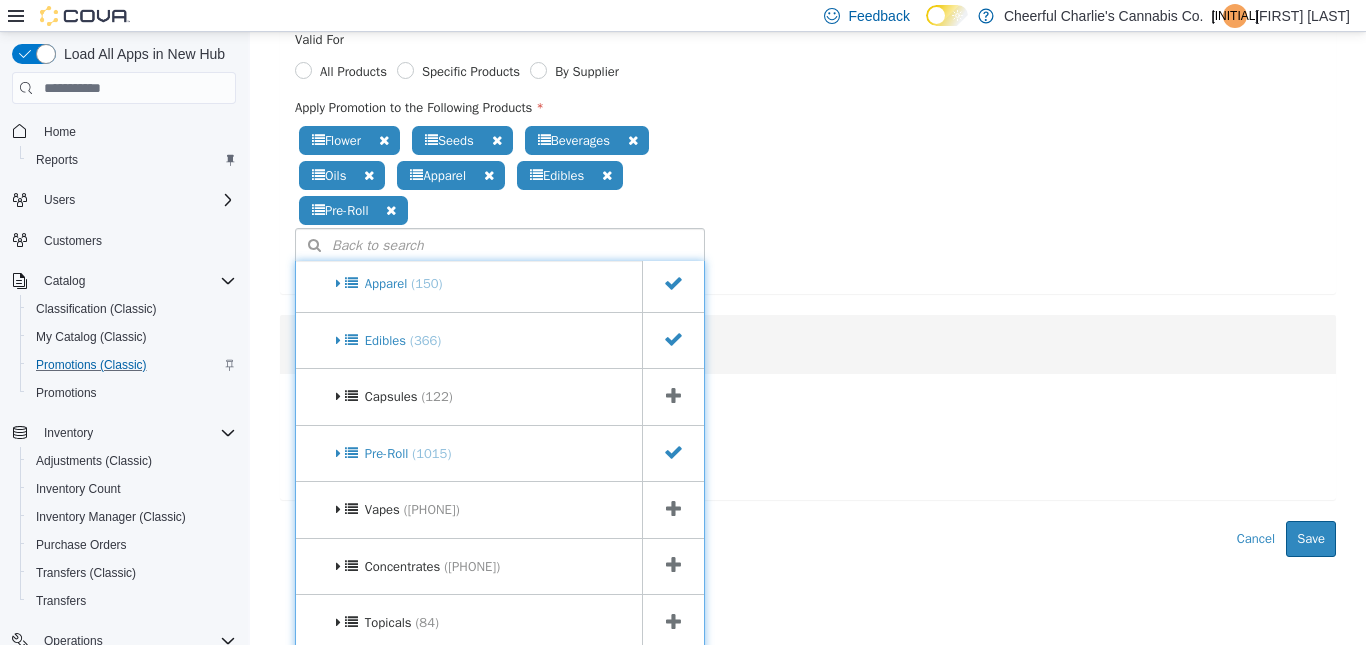 click at bounding box center [673, 396] 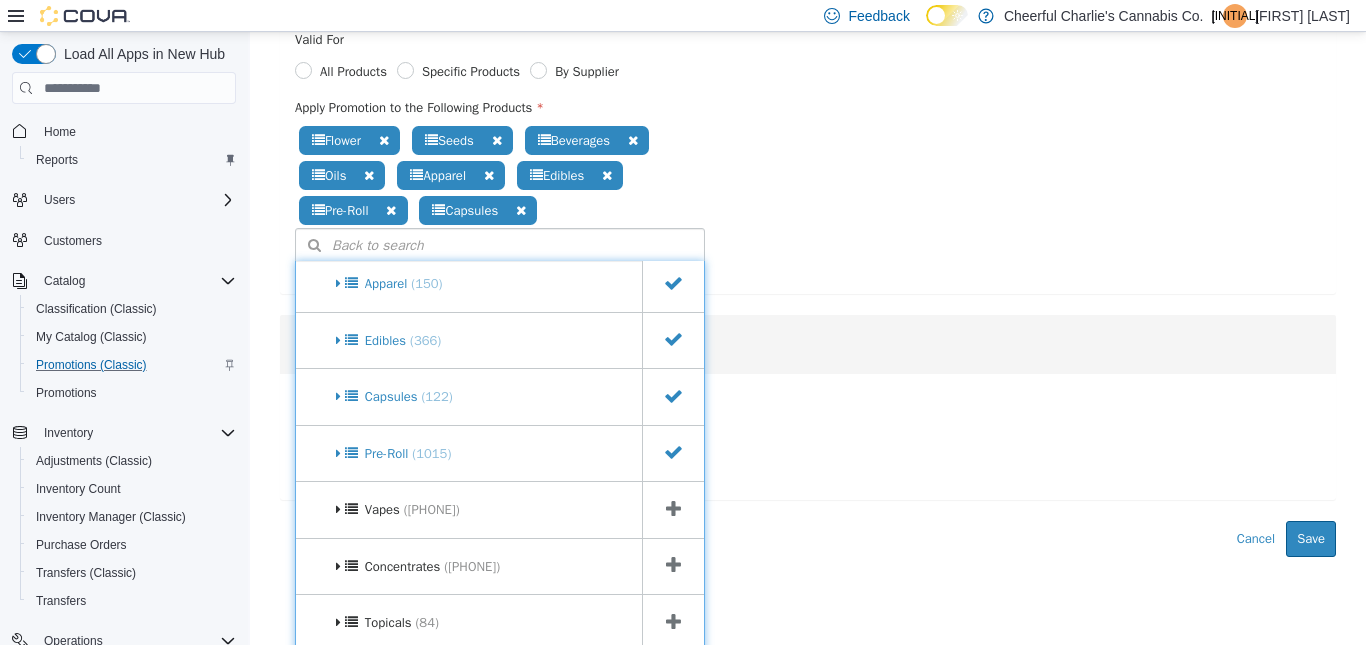 scroll, scrollTop: 449, scrollLeft: 0, axis: vertical 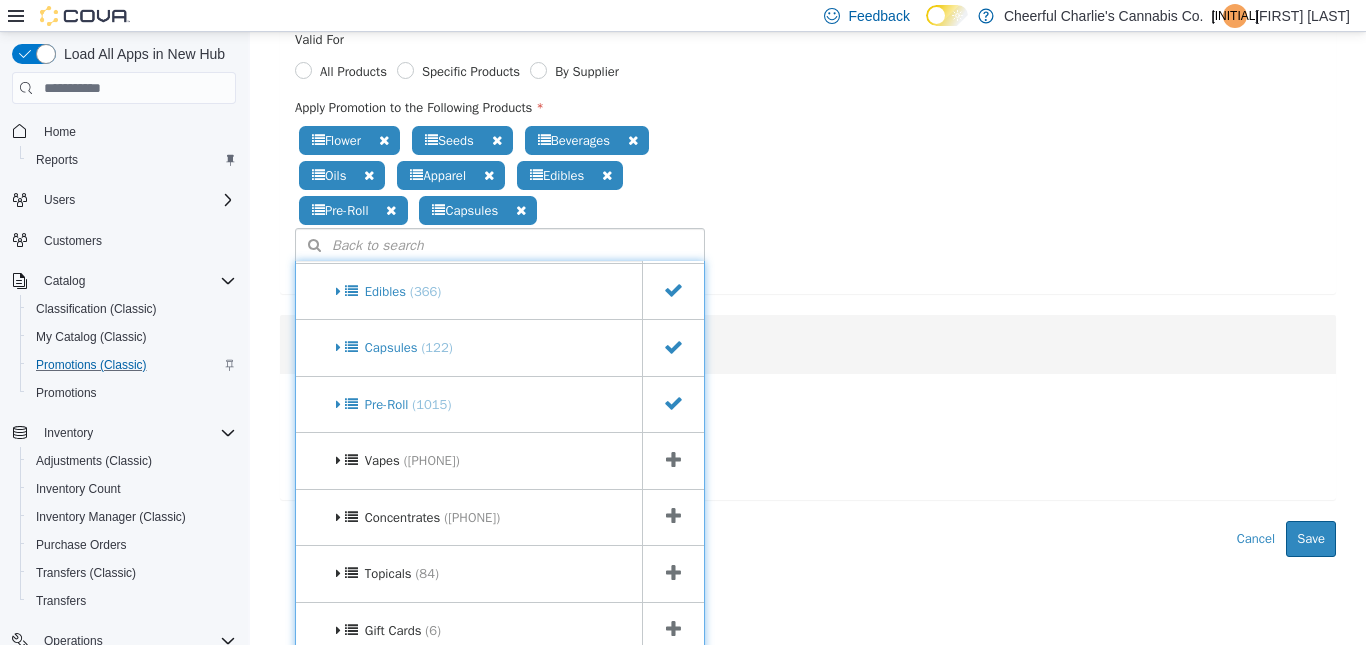 click at bounding box center (673, 460) 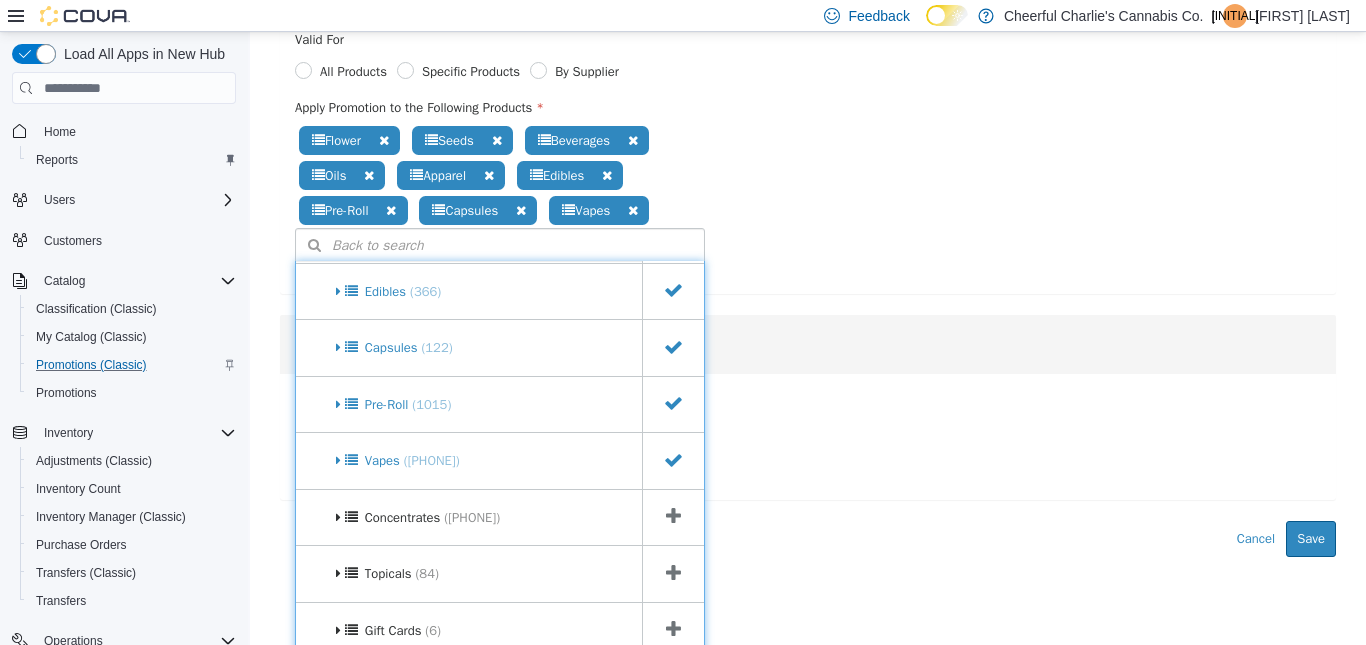 click at bounding box center [673, 516] 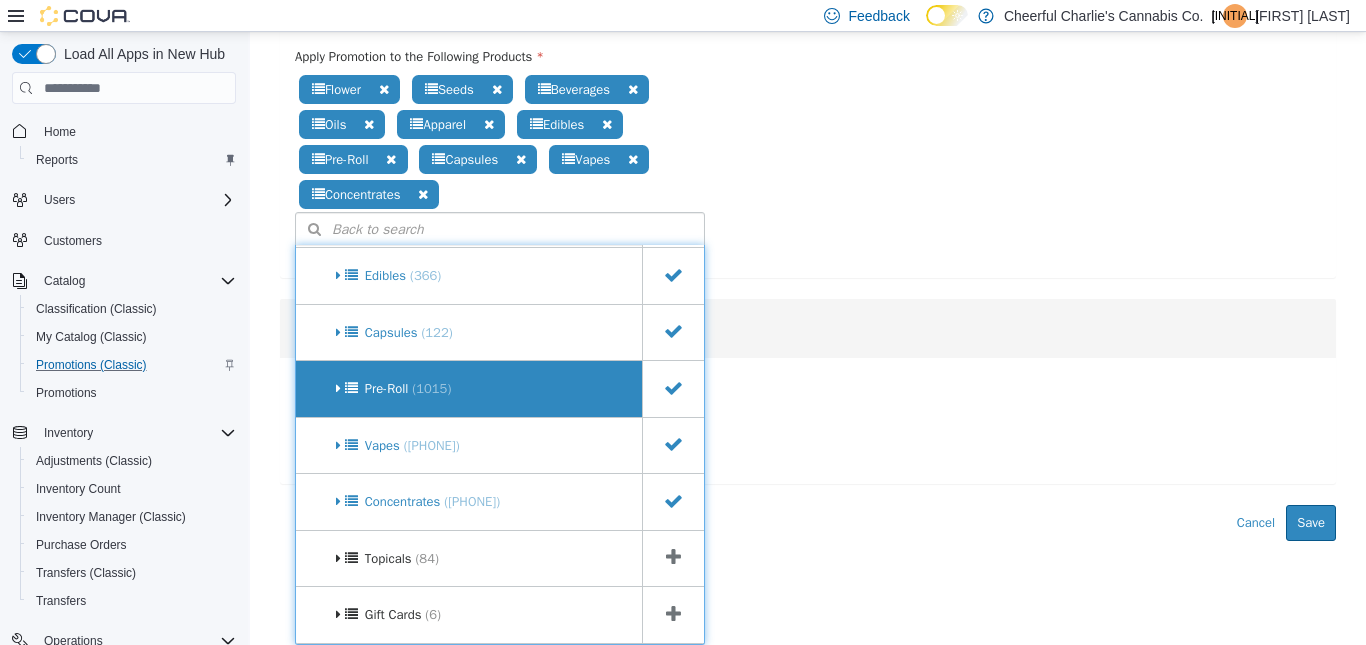 scroll, scrollTop: 1125, scrollLeft: 0, axis: vertical 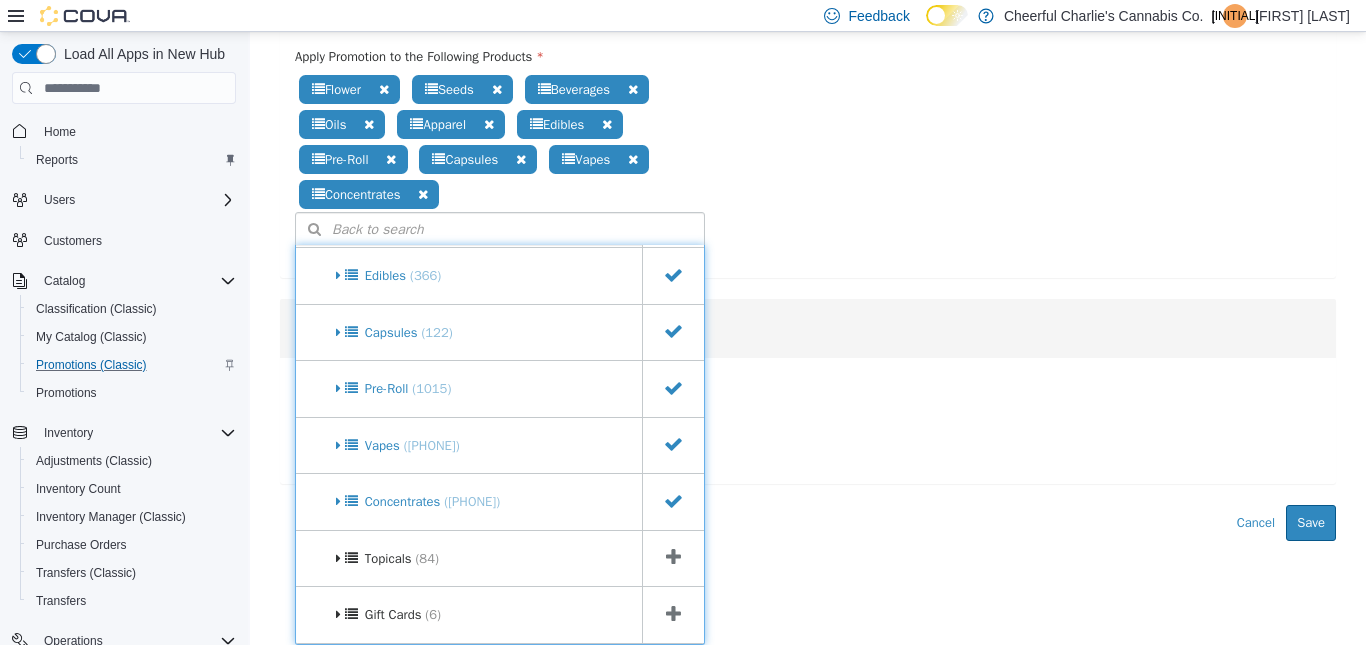 click at bounding box center [673, 557] 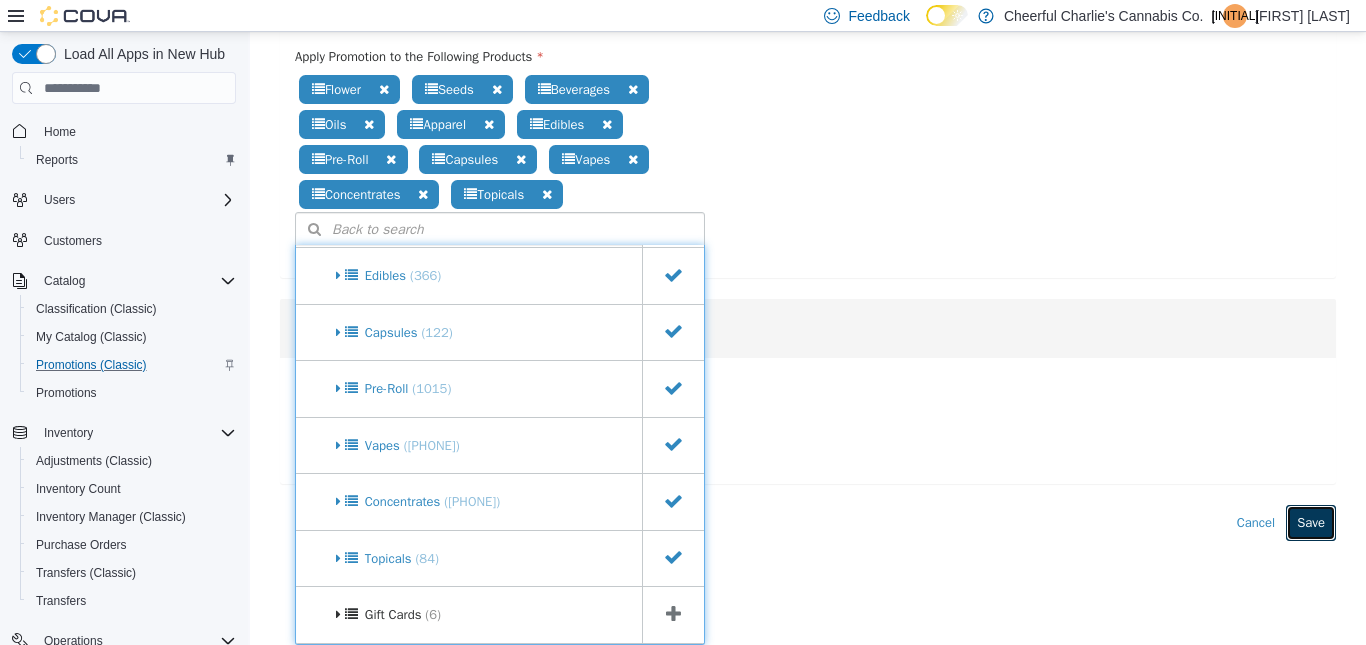 click on "Save" at bounding box center [1311, 523] 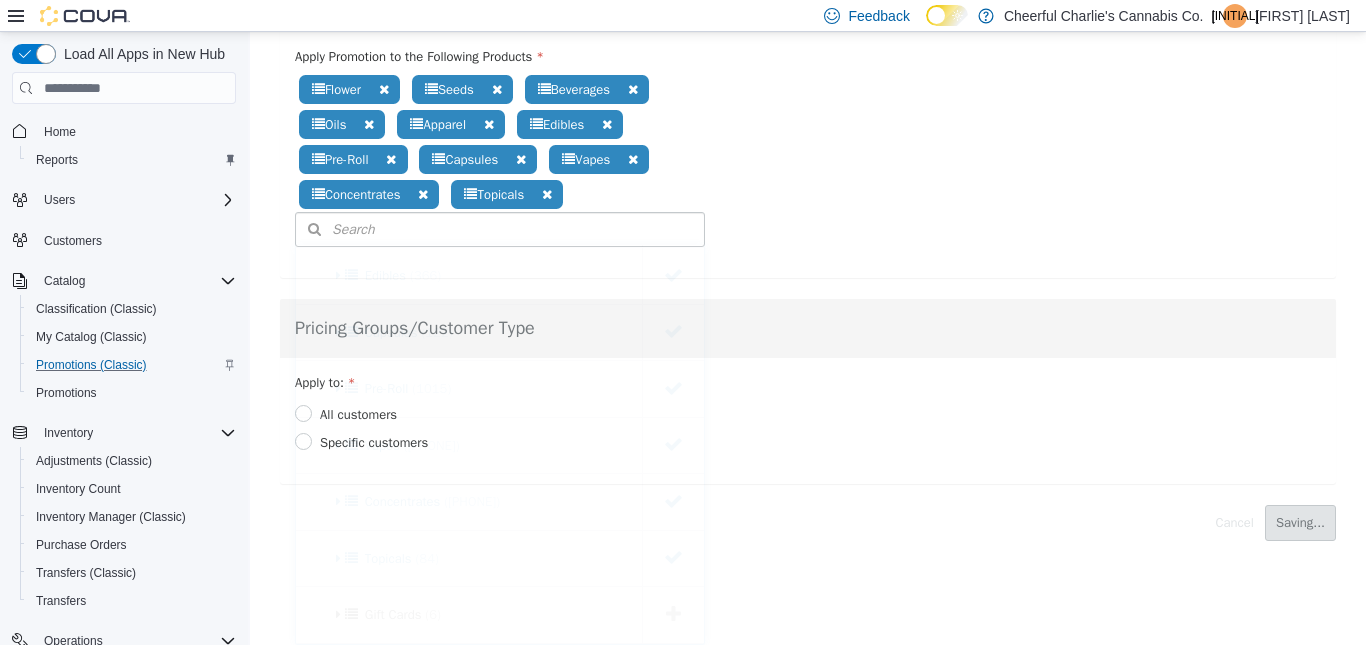scroll, scrollTop: 0, scrollLeft: 0, axis: both 